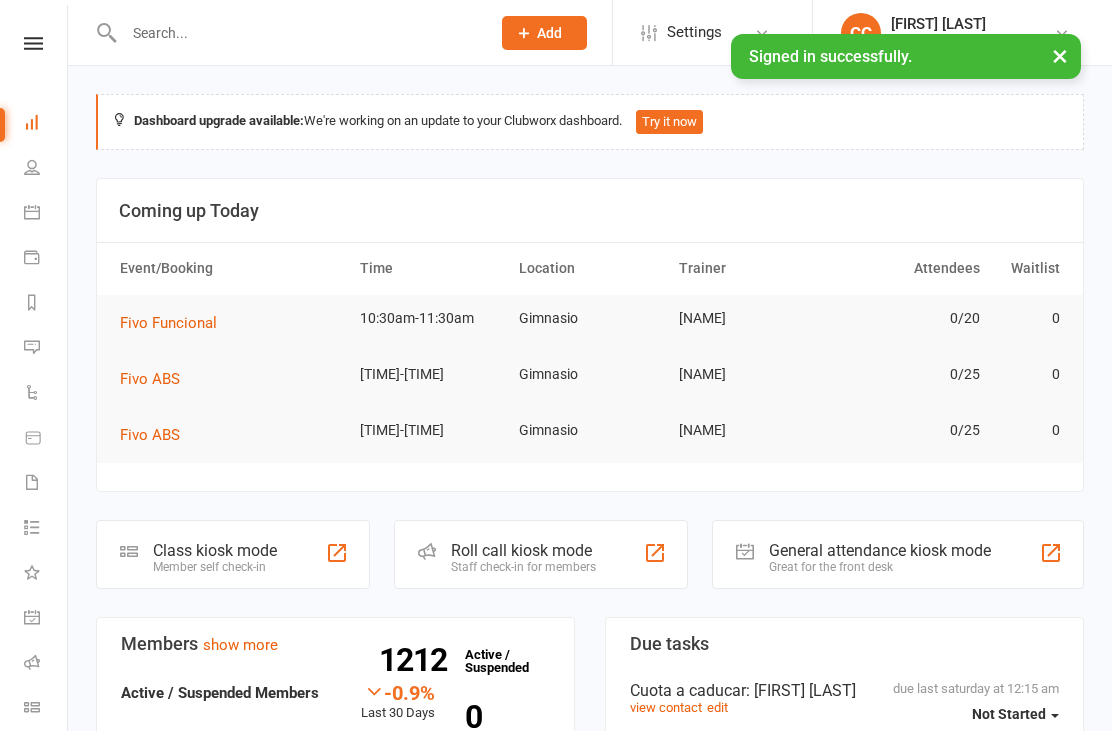 scroll, scrollTop: 0, scrollLeft: 0, axis: both 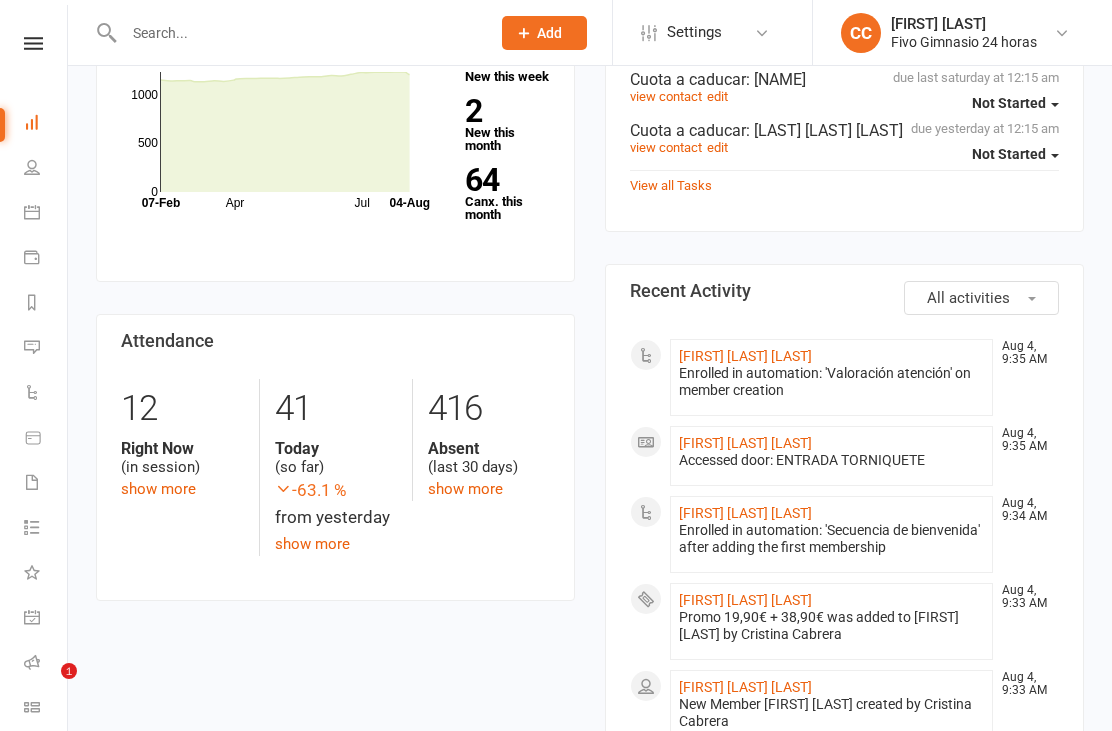 click on "[FIRST] [LAST] [LAST]" 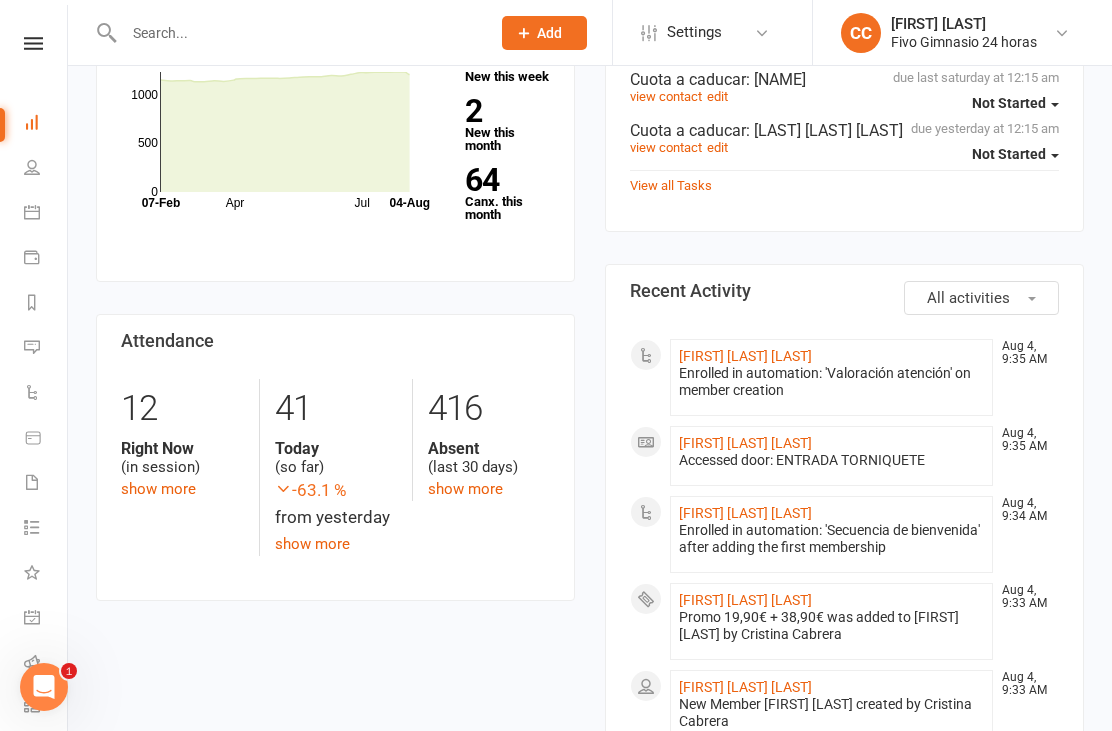 scroll, scrollTop: 0, scrollLeft: 0, axis: both 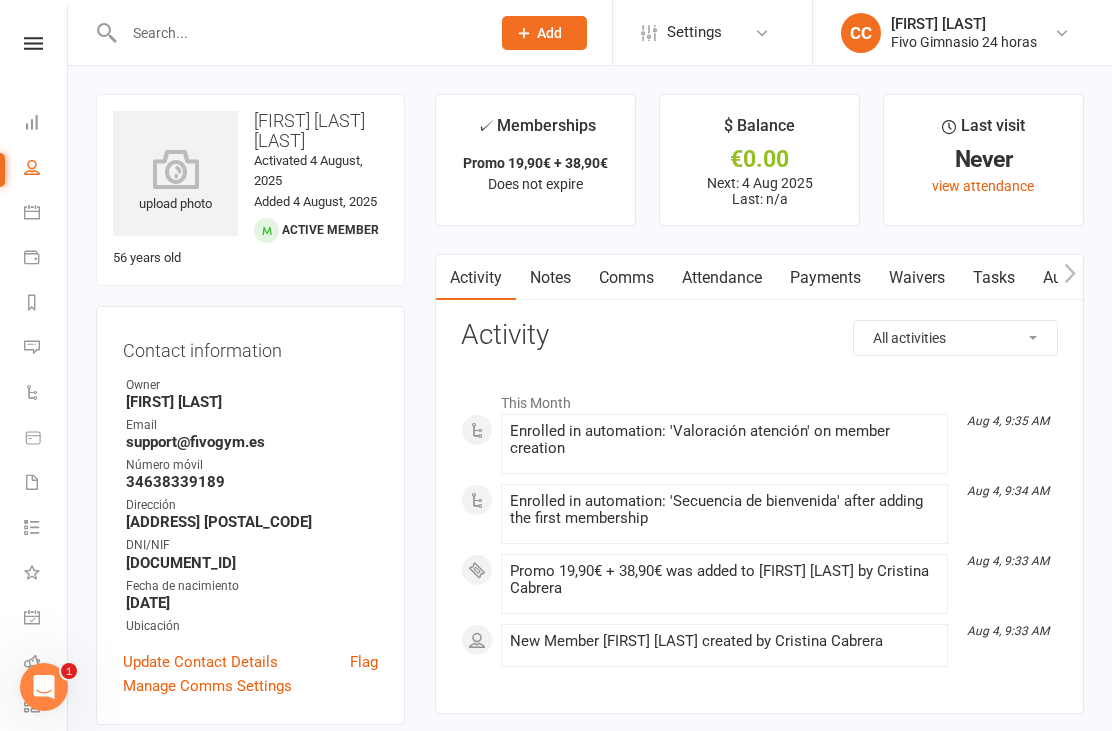 click at bounding box center (175, 169) 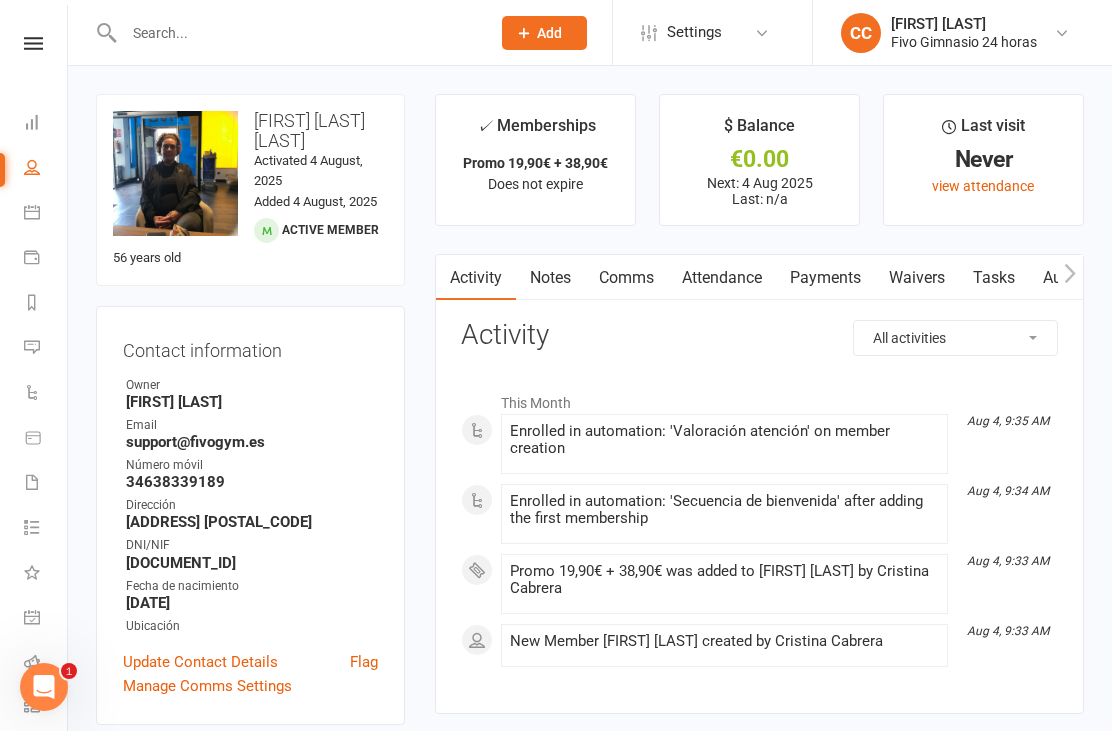 click on "Waivers" at bounding box center (917, 278) 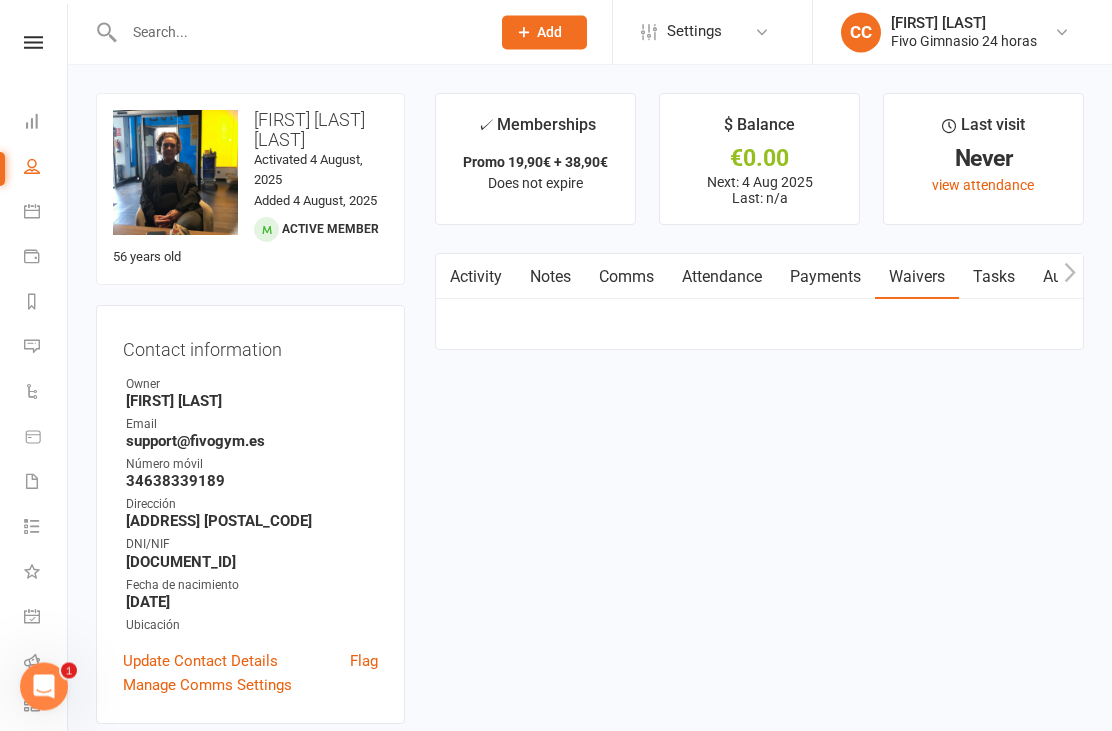 scroll, scrollTop: 64, scrollLeft: 0, axis: vertical 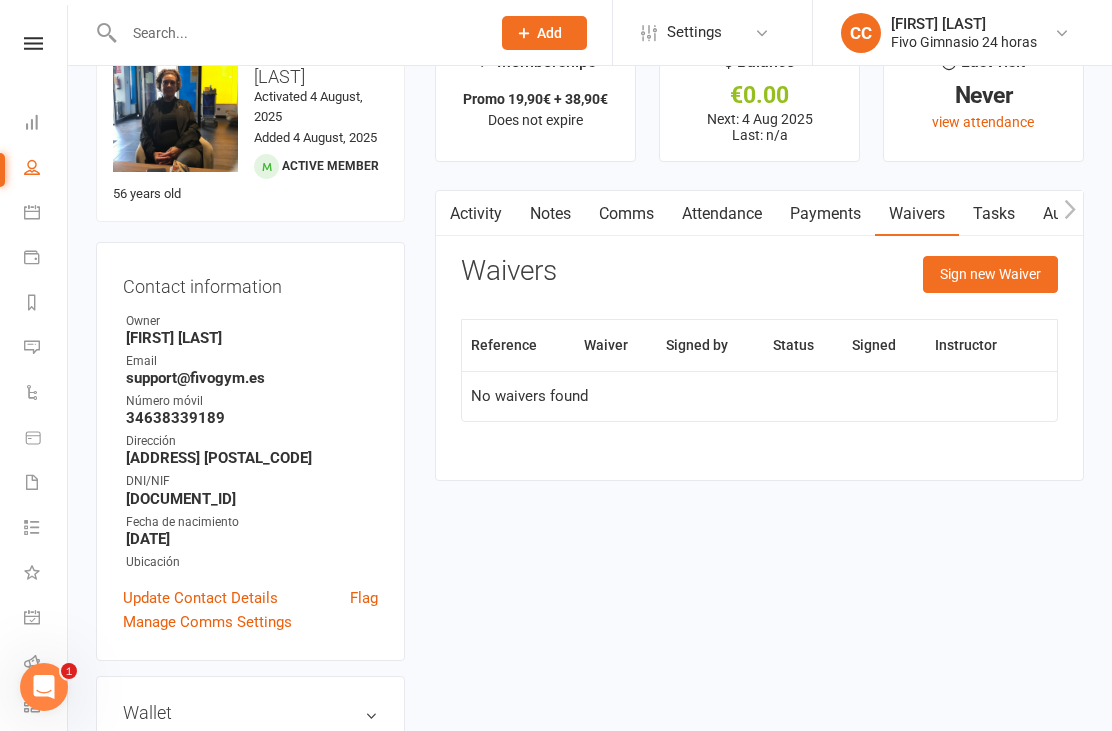 click on "Sign new Waiver" at bounding box center [990, 274] 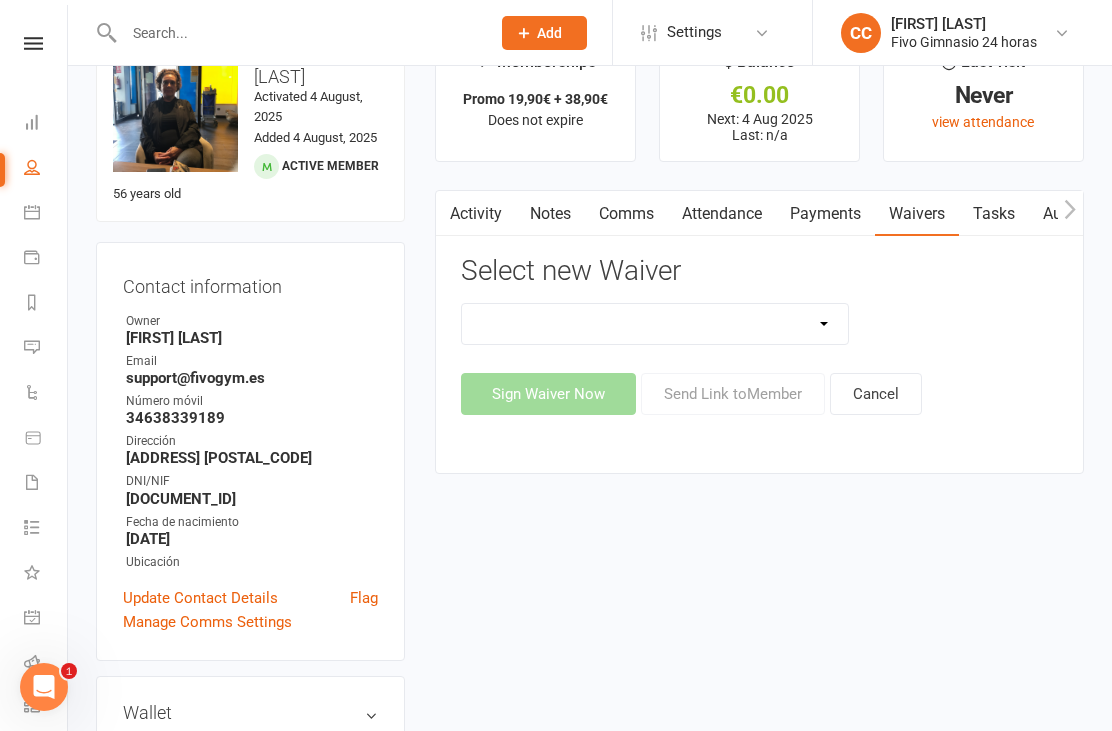 click on "Actualización De Datos De Pago Alta Online Certificación Finalización Contrato Certificación Finalización Contrato Y Devolución Entrenamiento Personal Influencer Contrato De Colaboración Lgpd Candidatos Monitor Lgpd Prospectos Nuevo Miembro (Adulto) Nuevo Miembro (Adulto Sin Wallet) Nuevo Miembro (Menor) Nuevo Miembro (Menor) (No usar) Nuevo Miembro (Menor sin Wallet) Reembolso De Membresia Reembolso De Membresia 44.90€" at bounding box center [655, 324] 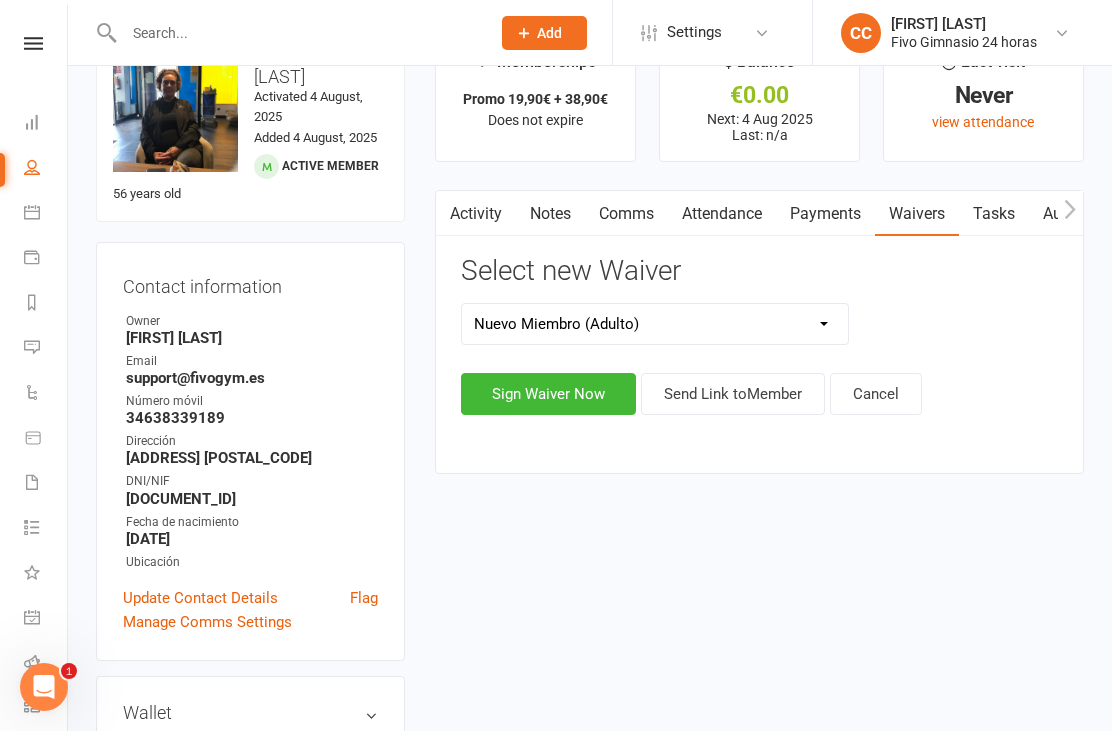 click on "Sign Waiver Now" at bounding box center [548, 394] 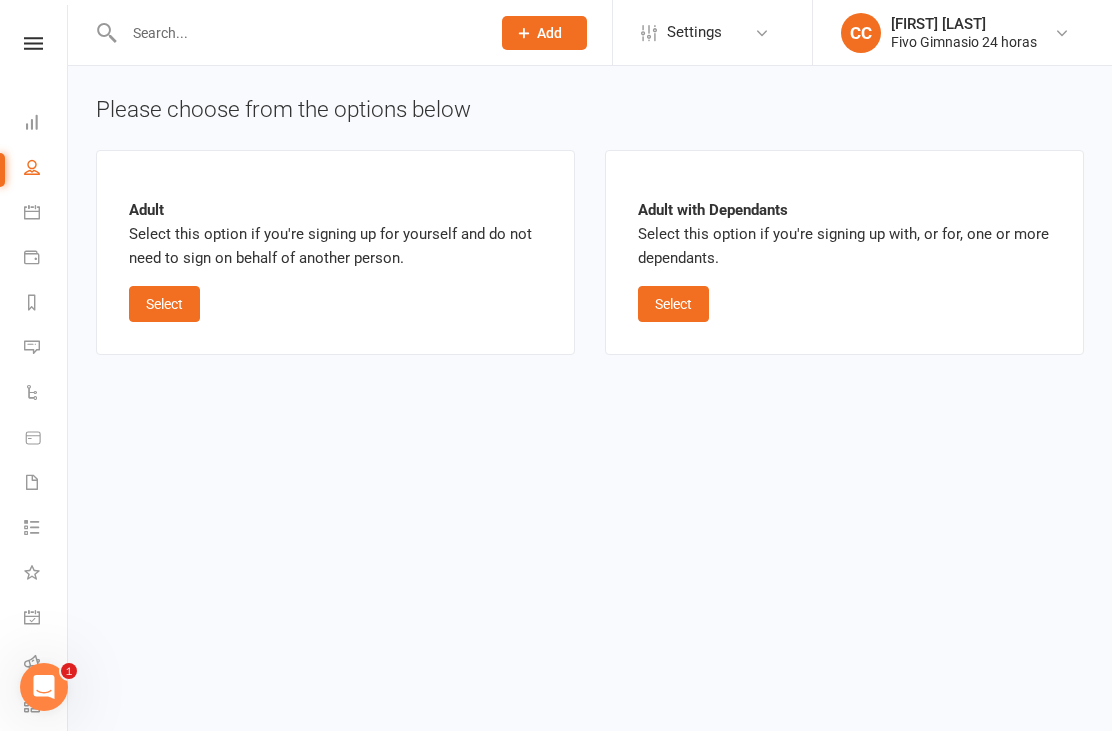 scroll, scrollTop: 0, scrollLeft: 0, axis: both 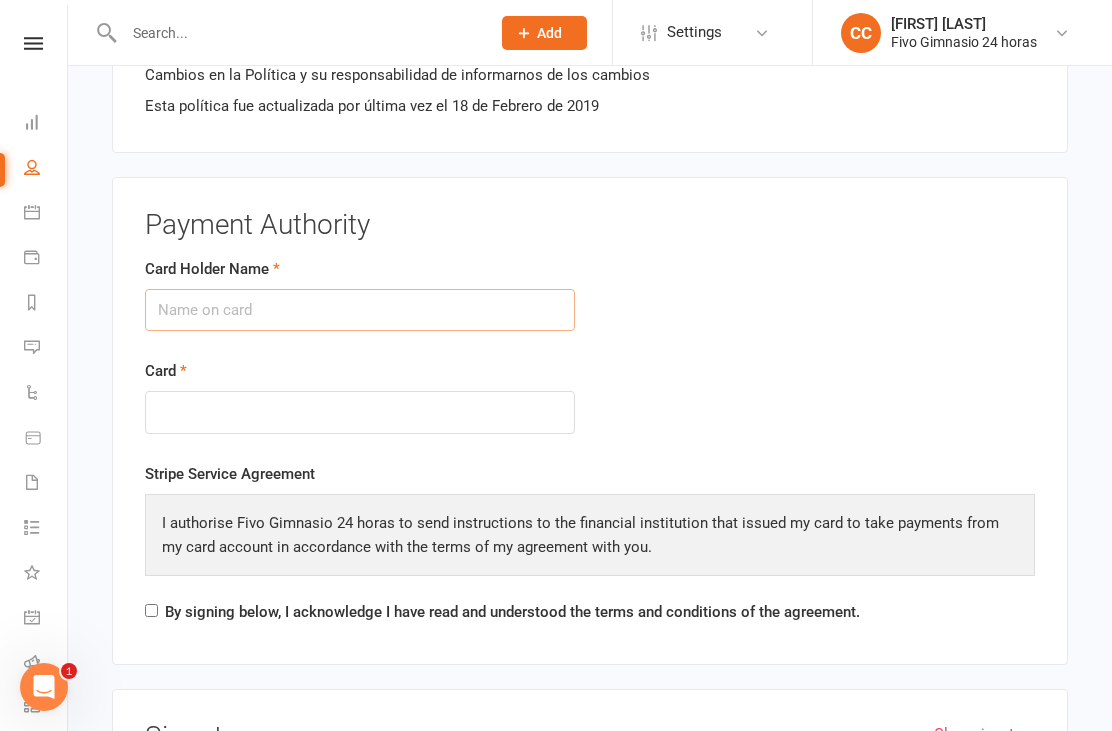 click on "Card Holder Name" at bounding box center (360, 310) 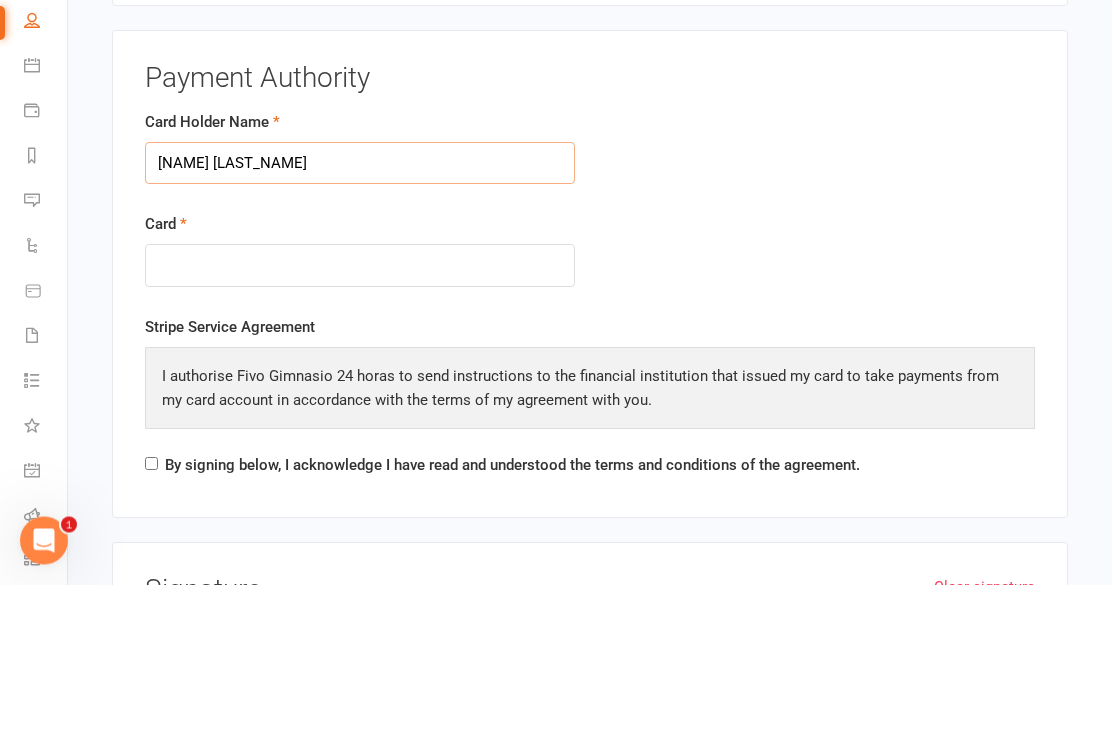 type on "[NAME] [LAST_NAME]" 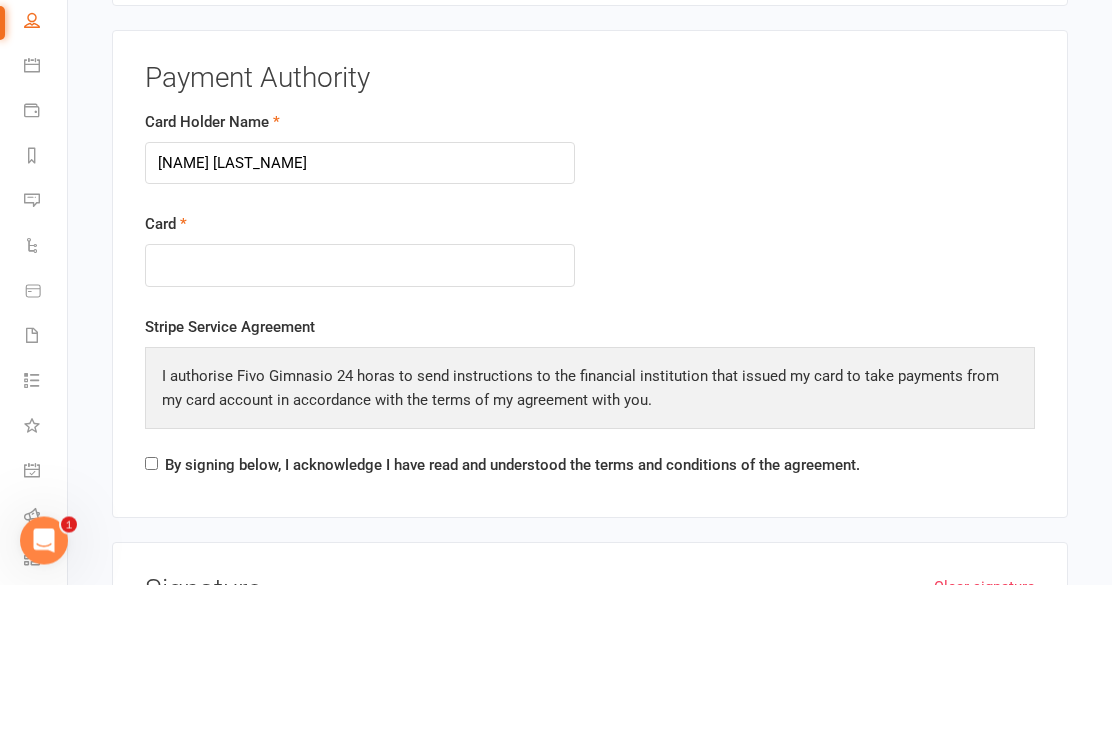 click at bounding box center (360, 412) 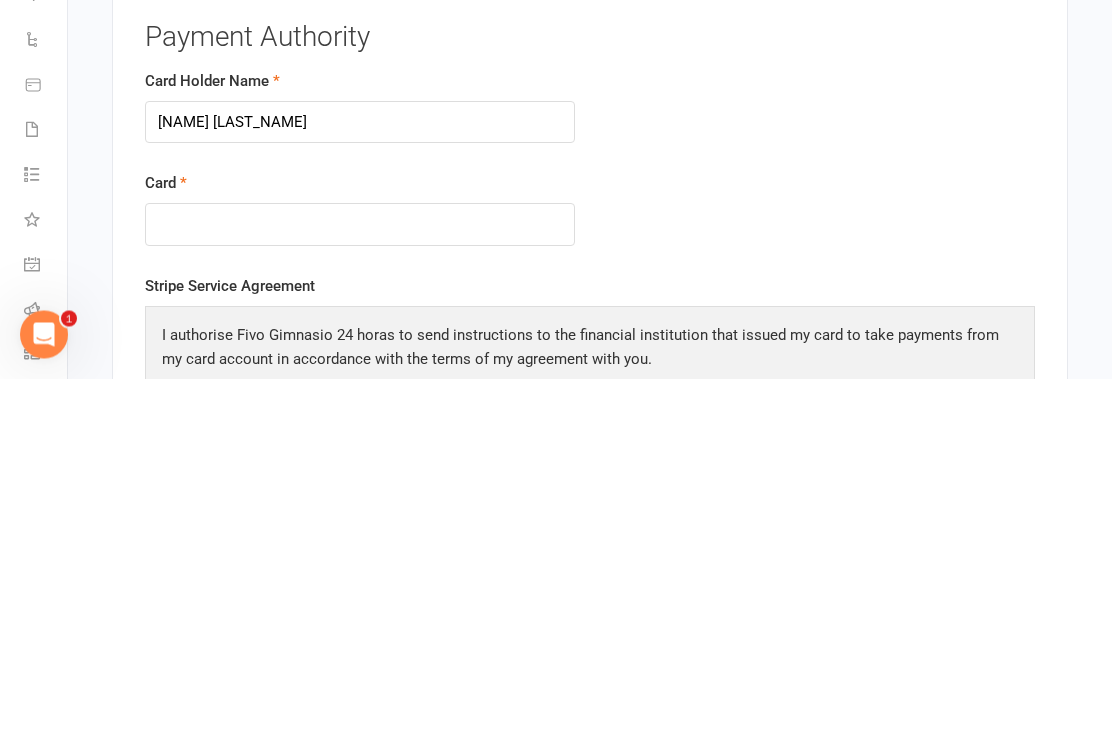 scroll, scrollTop: 2380, scrollLeft: 0, axis: vertical 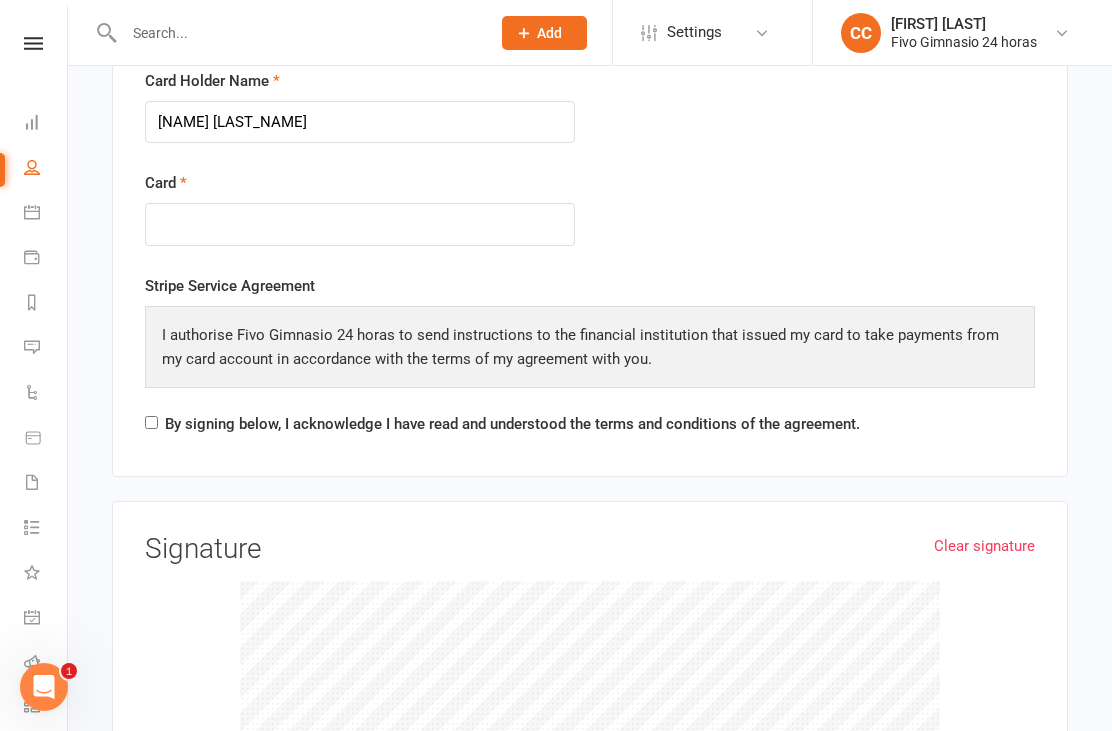 click on "Payment Authority Card Holder Name [NAME] [LAST_NAME] Card Stripe Service Agreement I authorise Fivo Gimnasio 24 horas to send instructions to the financial institution that issued my card to take payments from my card account in accordance with the terms of my agreement with you.
By signing below, I acknowledge I have read and understood the terms and conditions of the agreement." at bounding box center [590, 233] 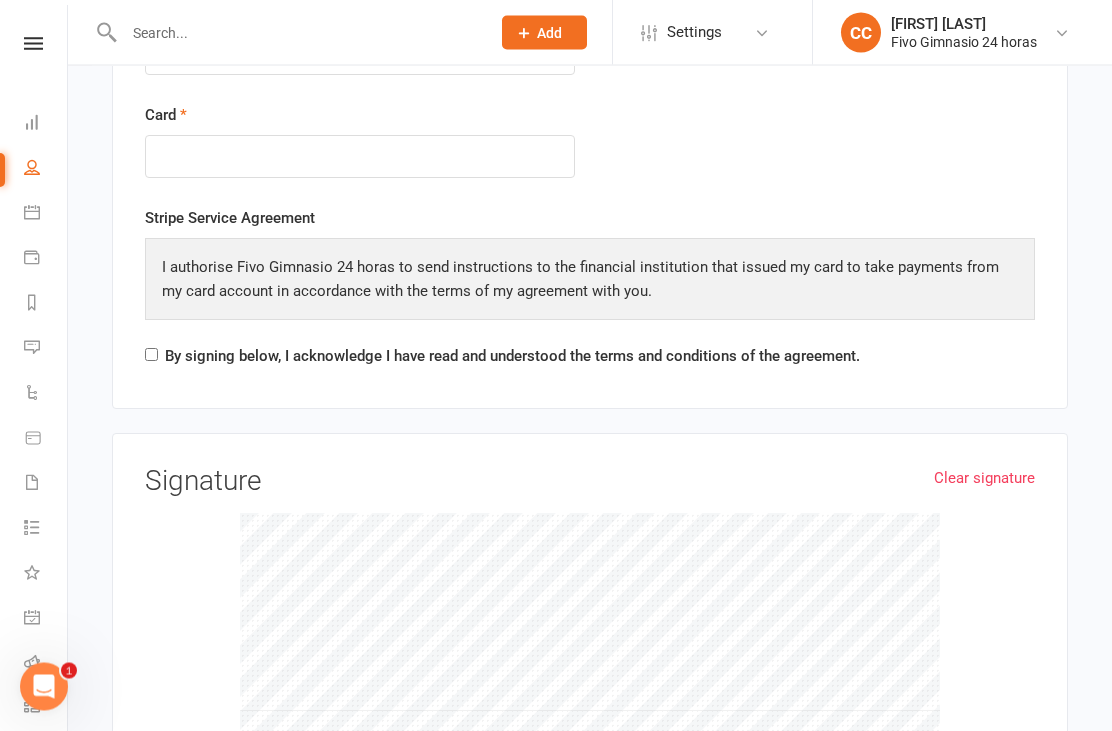 click on "By signing below, I acknowledge I have read and understood the terms and conditions of the agreement." at bounding box center (512, 357) 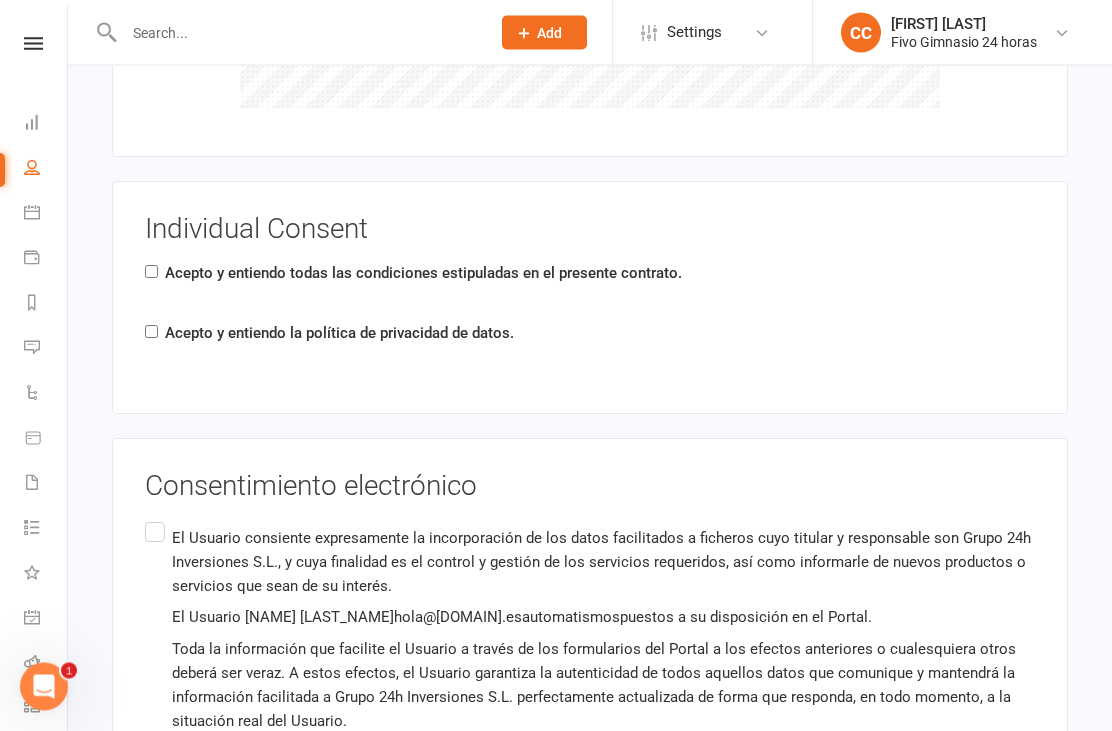 click on "El Usuario consiente expresamente la incorporación de los datos facilitados a ficheros cuyo titular y responsable son Grupo 24h Inversiones S.L., y cuya finalidad es el control y gestión de los servicios requeridos, así como informarle de nuevos productos o servicios que sean de su interés." at bounding box center (603, 563) 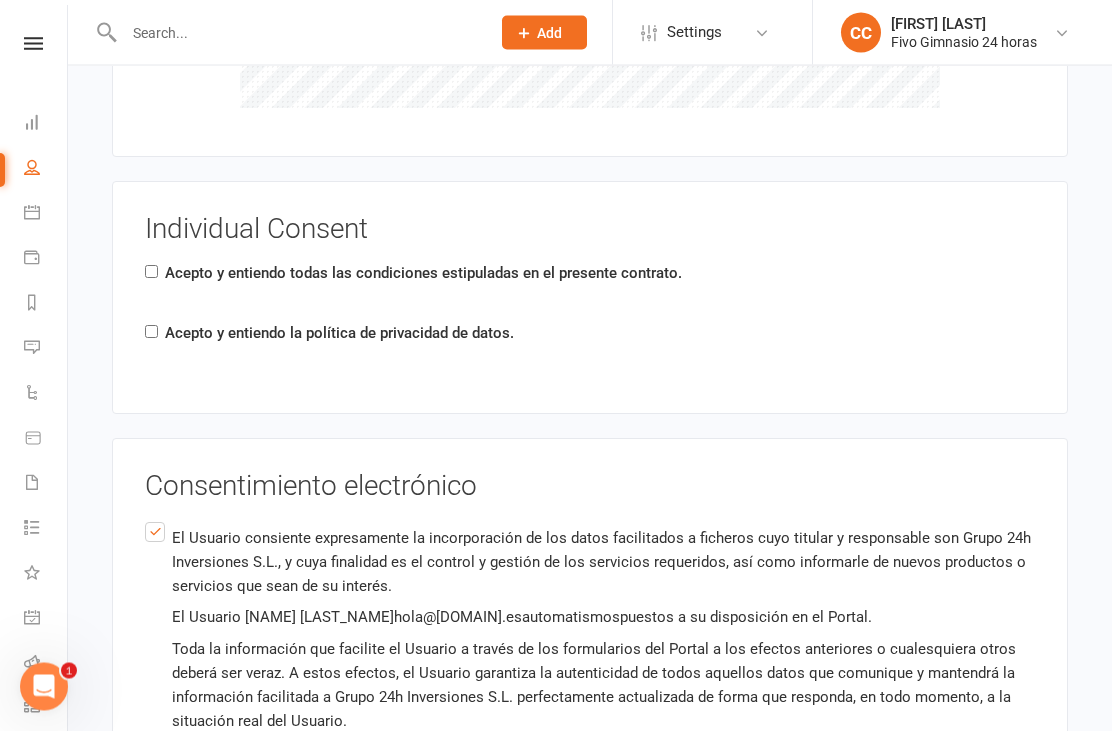 scroll, scrollTop: 3152, scrollLeft: 0, axis: vertical 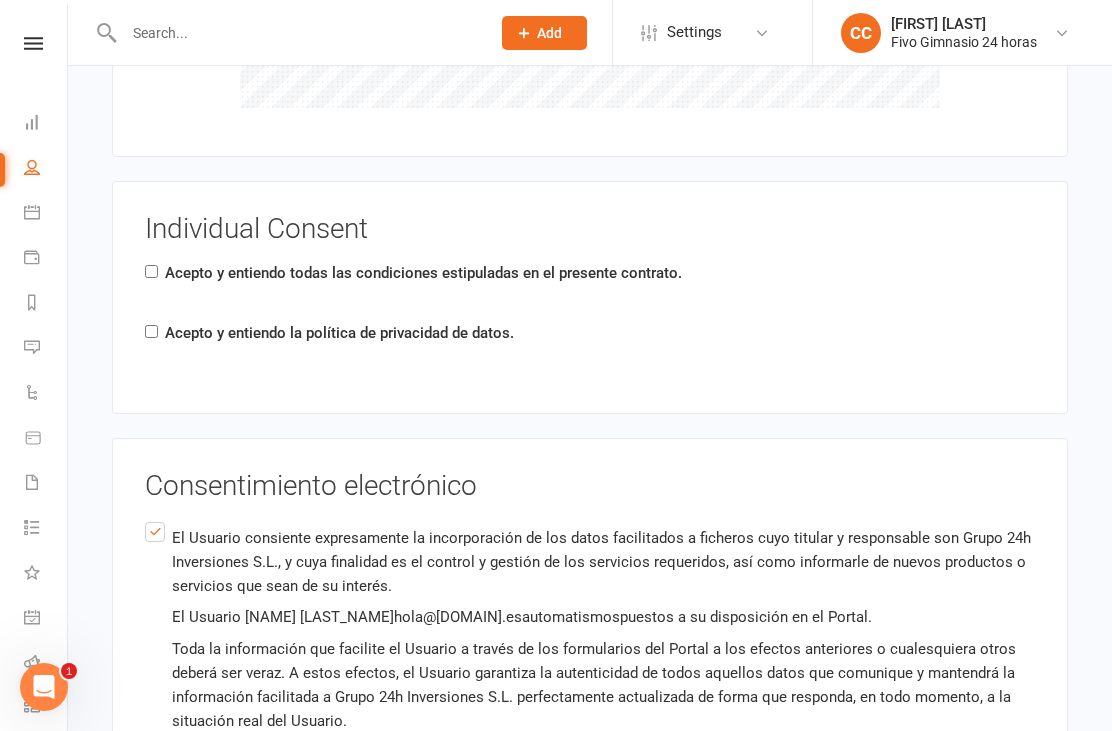 click on "Individual Consent Acepto y entiendo todas las condiciones estipuladas en el presente contrato. Acepto y entiendo la política de privacidad de datos." at bounding box center (590, 297) 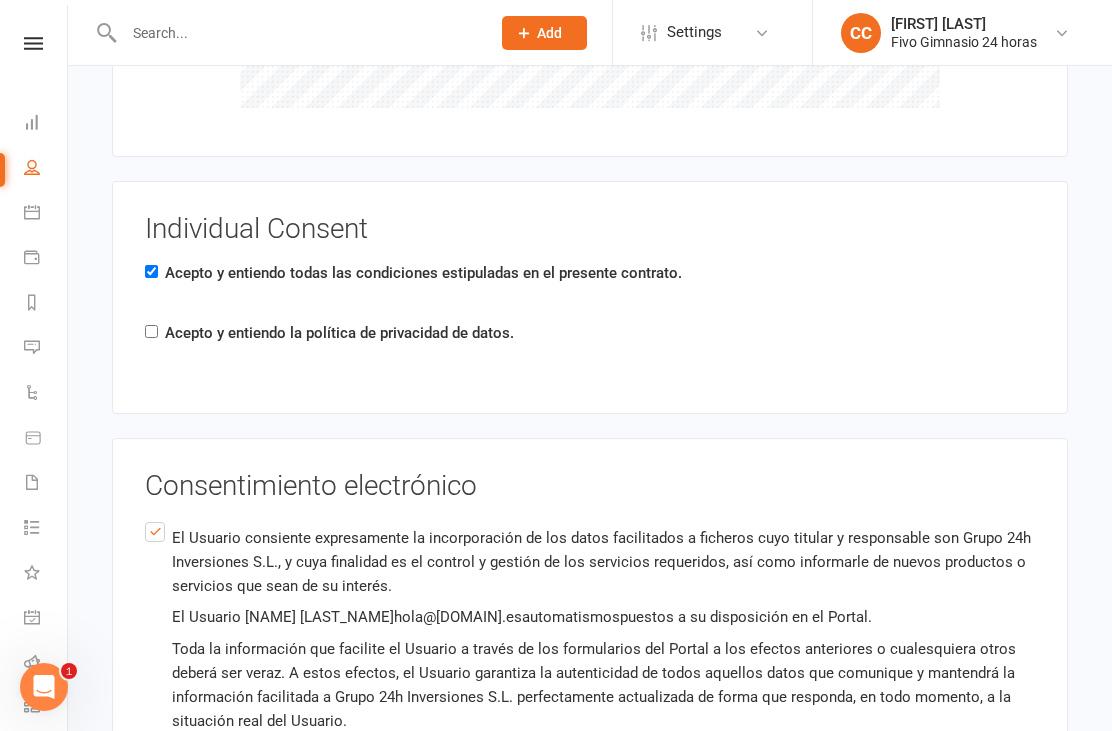 click on "Acepto y entiendo la política de privacidad de datos." at bounding box center (151, 331) 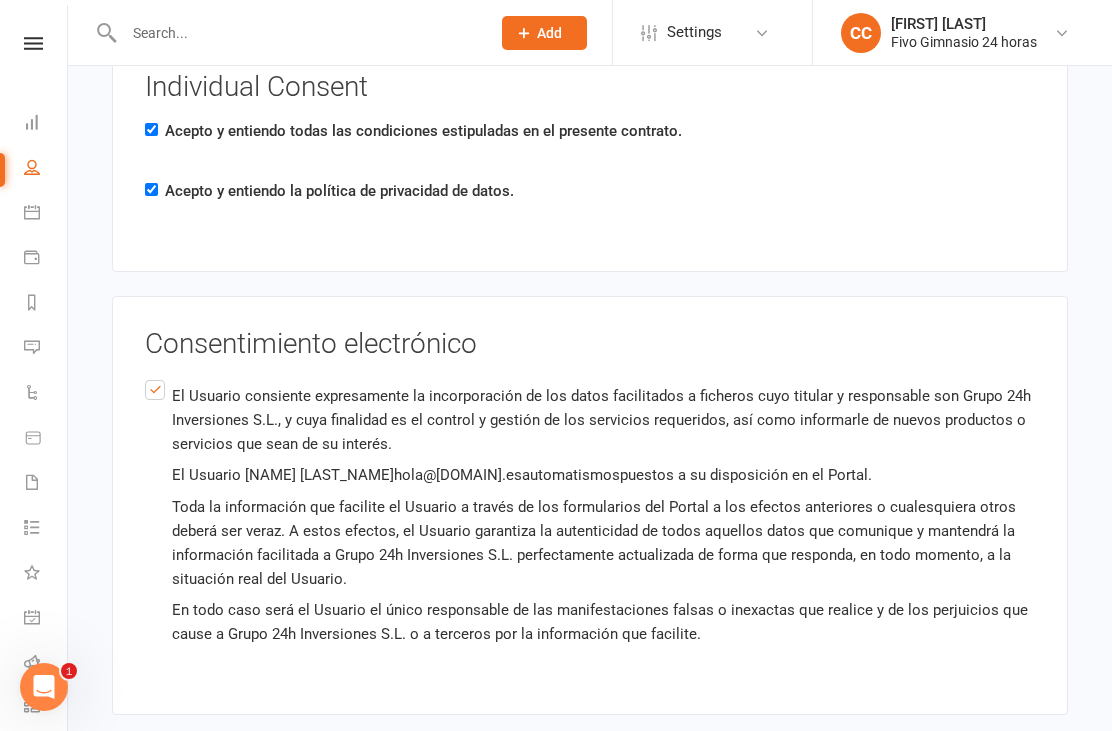 scroll, scrollTop: 3421, scrollLeft: 0, axis: vertical 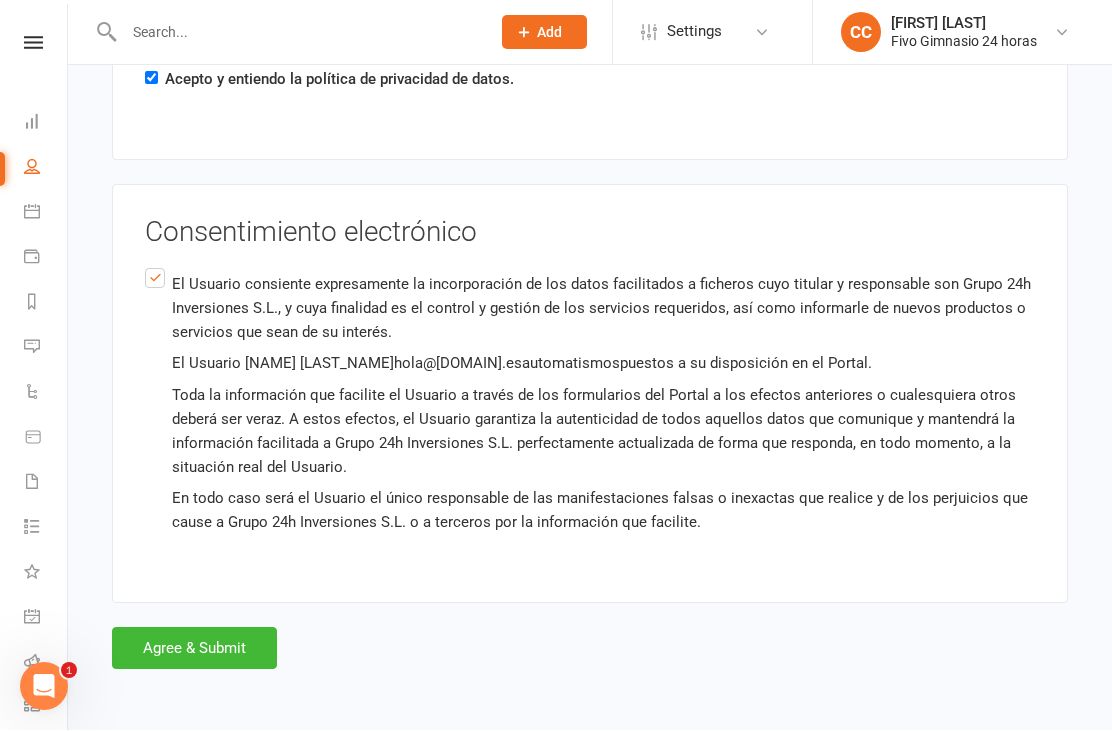 click on "Agree & Submit" at bounding box center [194, 649] 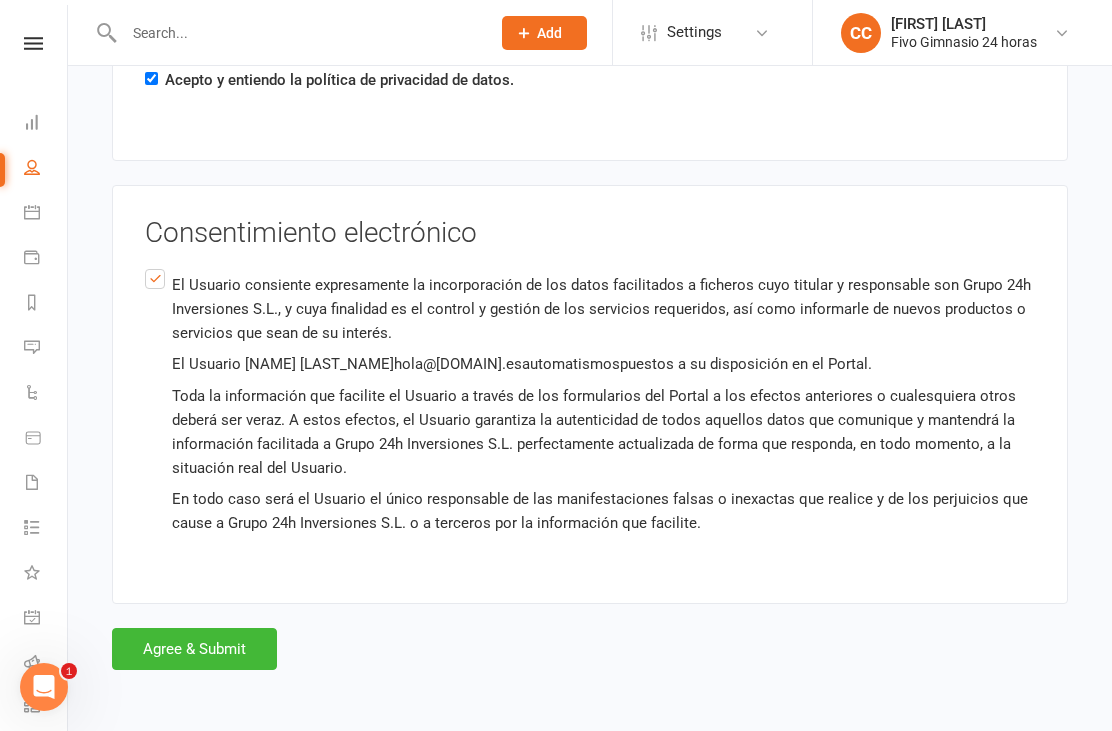 click on "Loading" at bounding box center [0, 0] 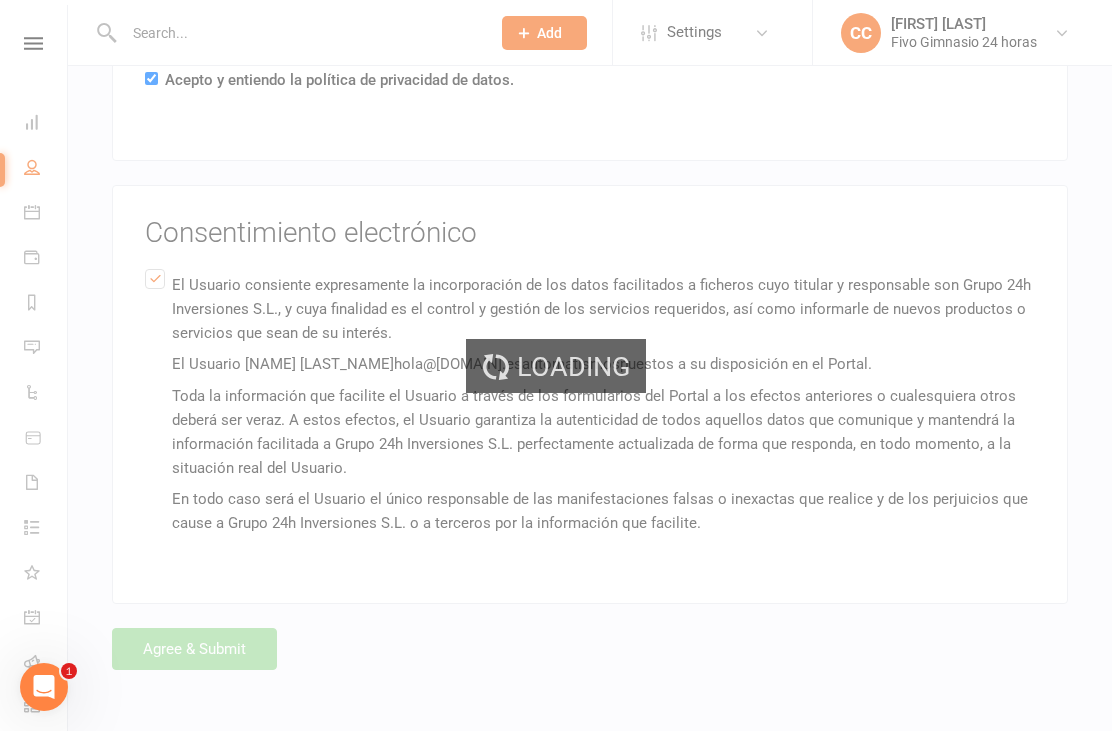 scroll, scrollTop: 0, scrollLeft: 0, axis: both 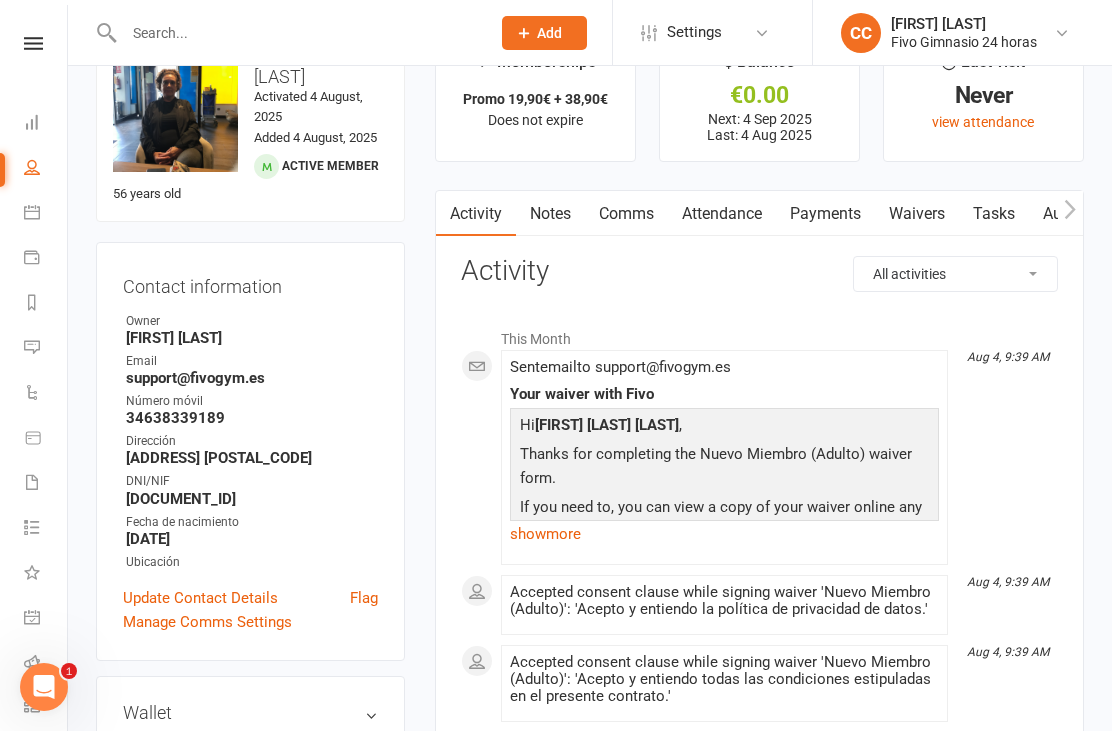 click on "Dashboard" at bounding box center [46, 124] 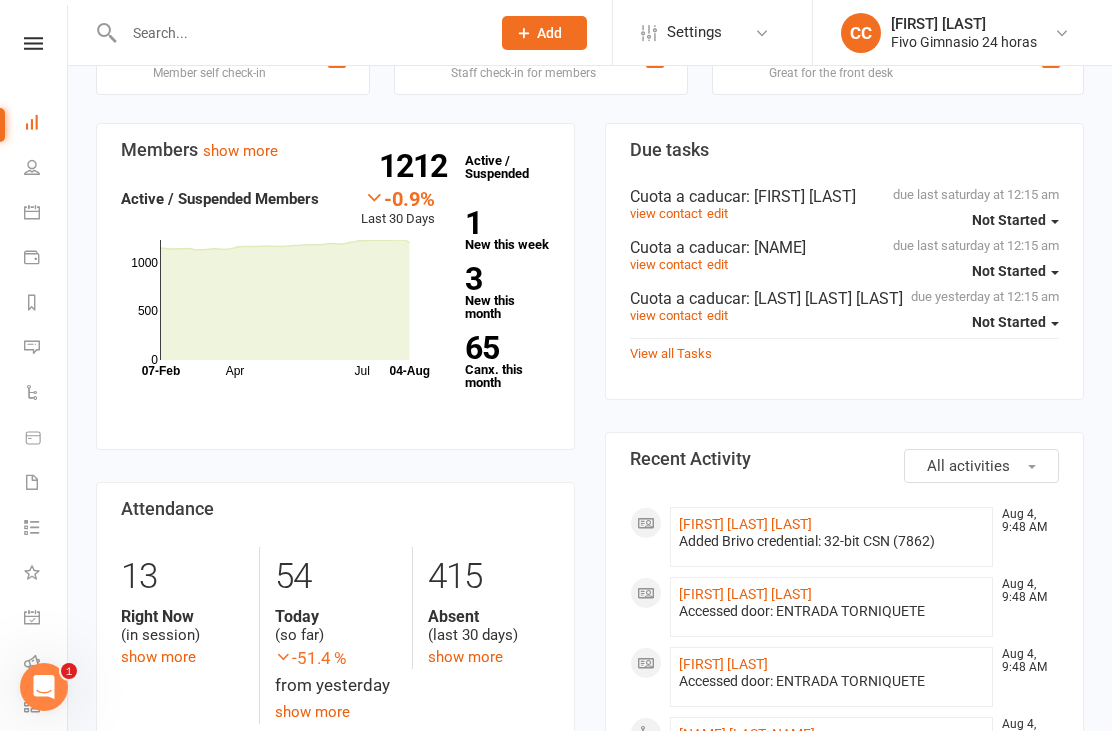 scroll, scrollTop: 536, scrollLeft: 0, axis: vertical 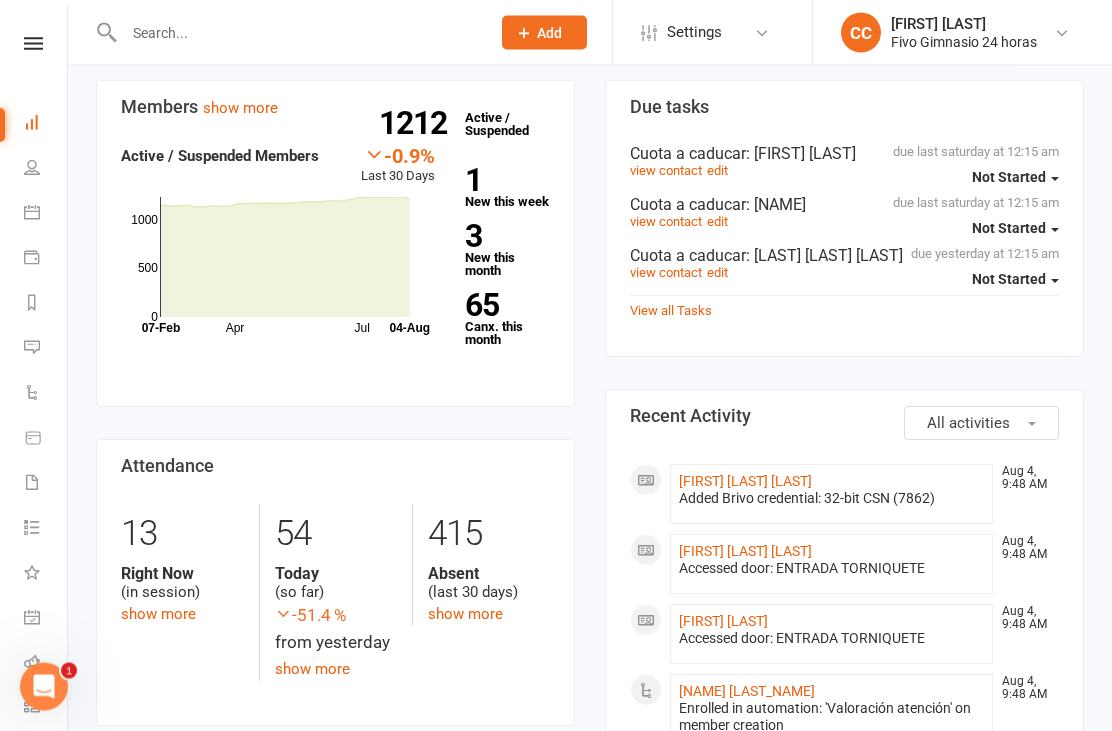click on "[FIRST] [LAST] [LAST]" 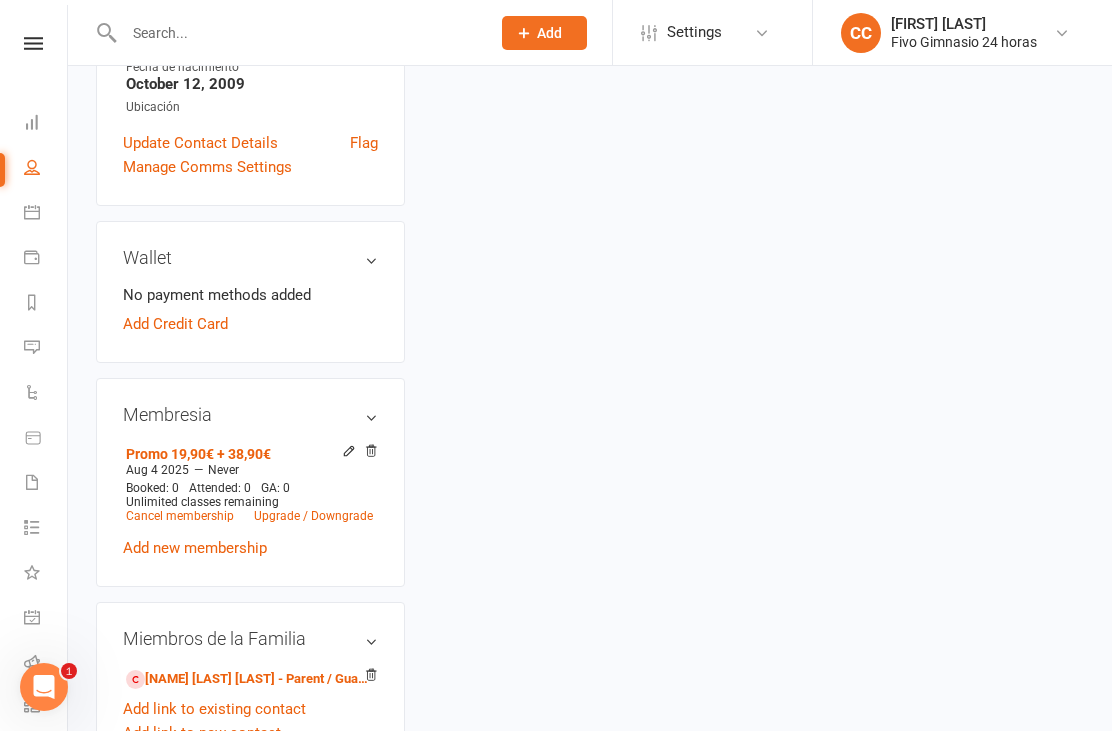 scroll, scrollTop: 0, scrollLeft: 0, axis: both 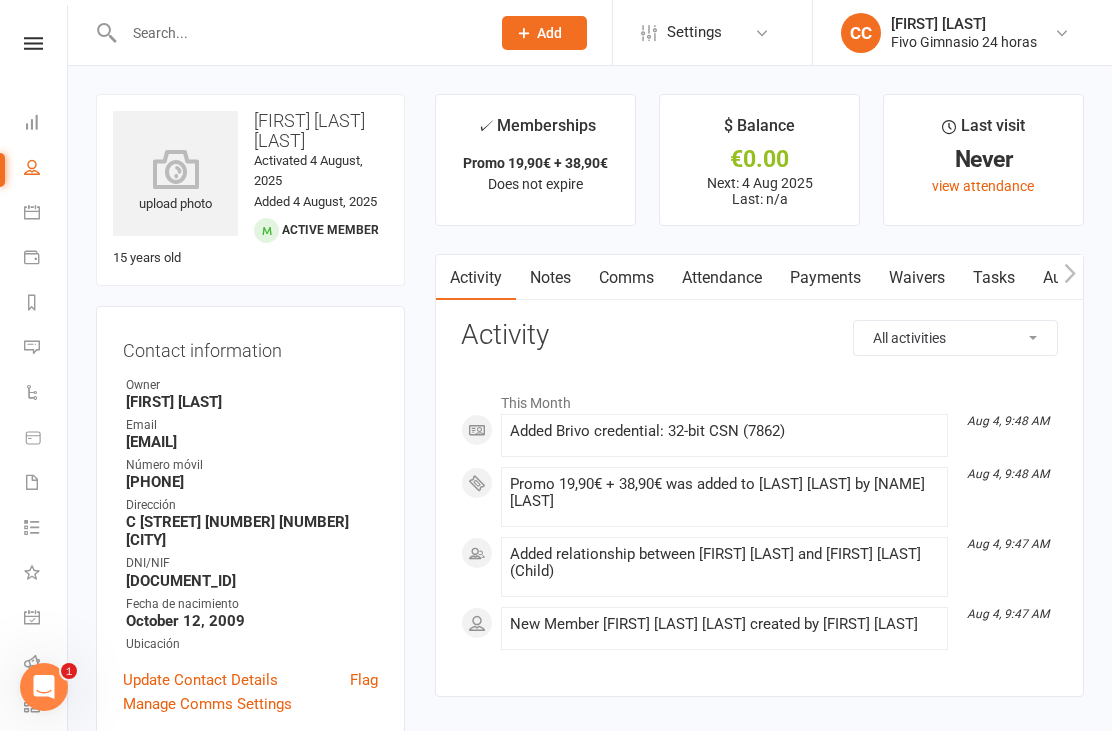 click at bounding box center [175, 169] 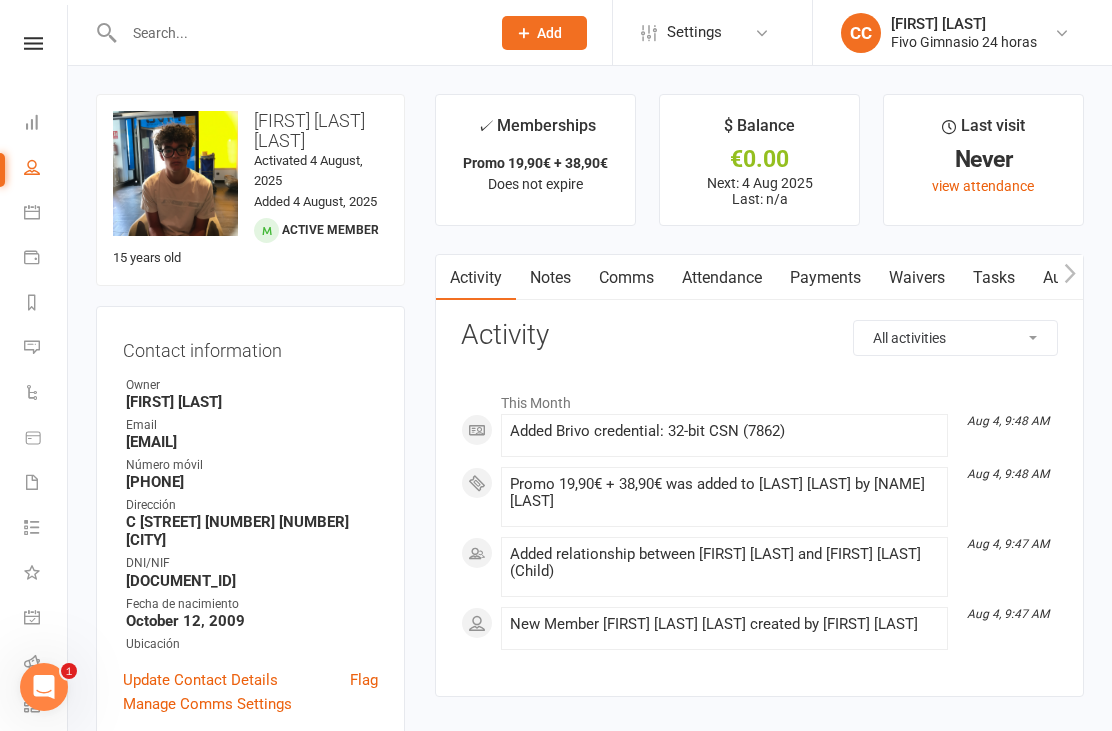 click on "Waivers" at bounding box center [917, 278] 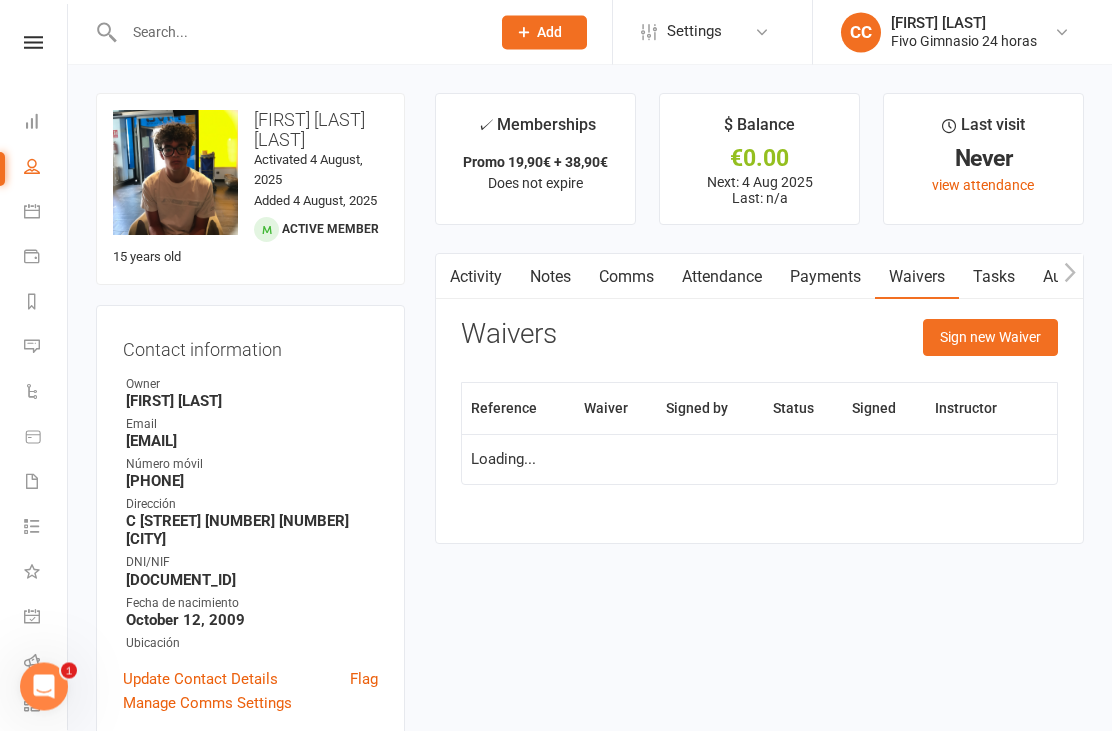 scroll, scrollTop: 64, scrollLeft: 0, axis: vertical 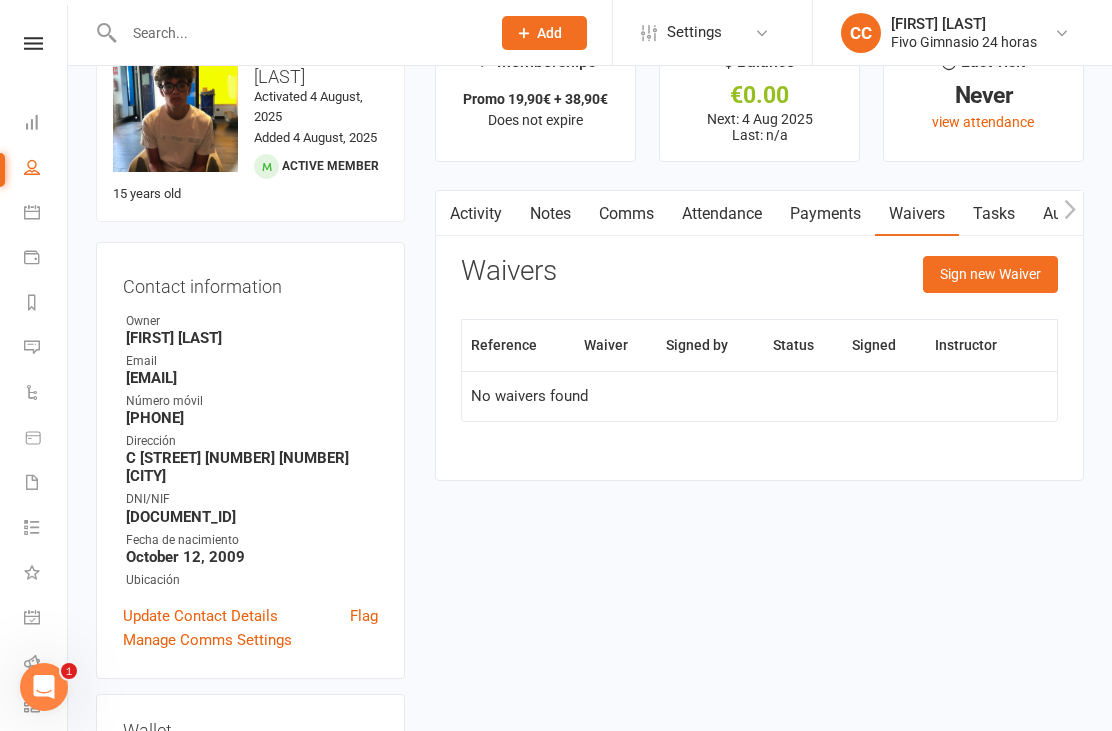 click on "Sign new Waiver" at bounding box center [990, 274] 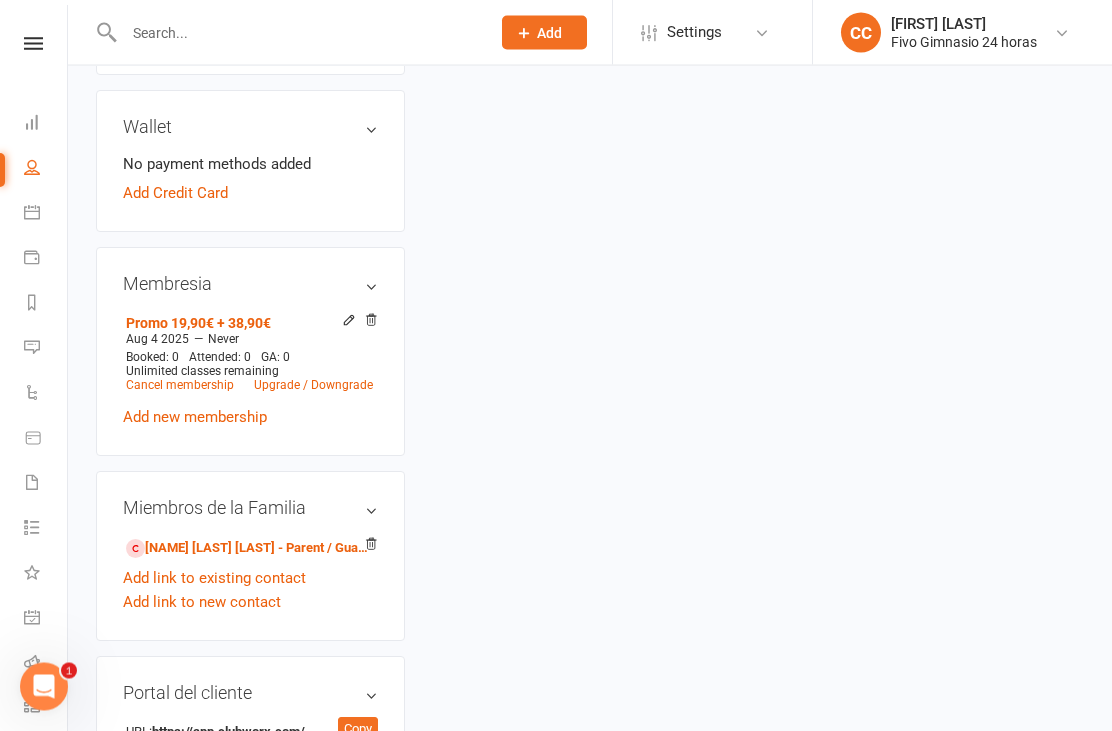 scroll, scrollTop: 668, scrollLeft: 0, axis: vertical 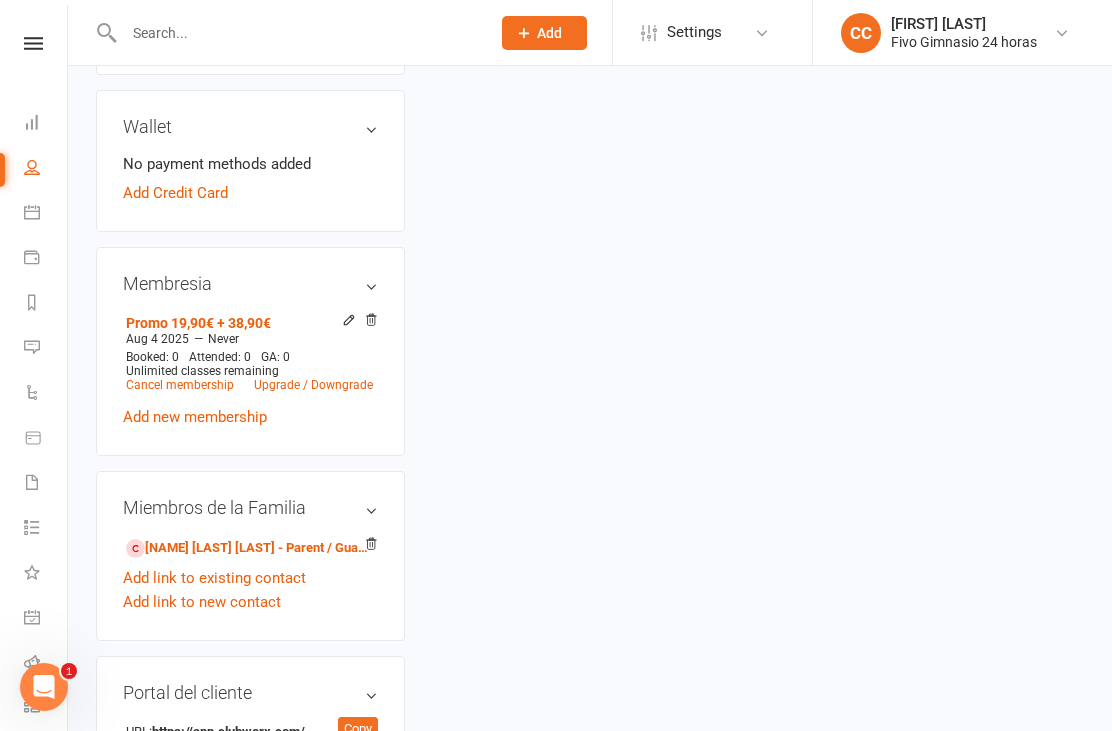 click on "[NAME] [LAST] [LAST] - Parent / Guardian" at bounding box center [247, 548] 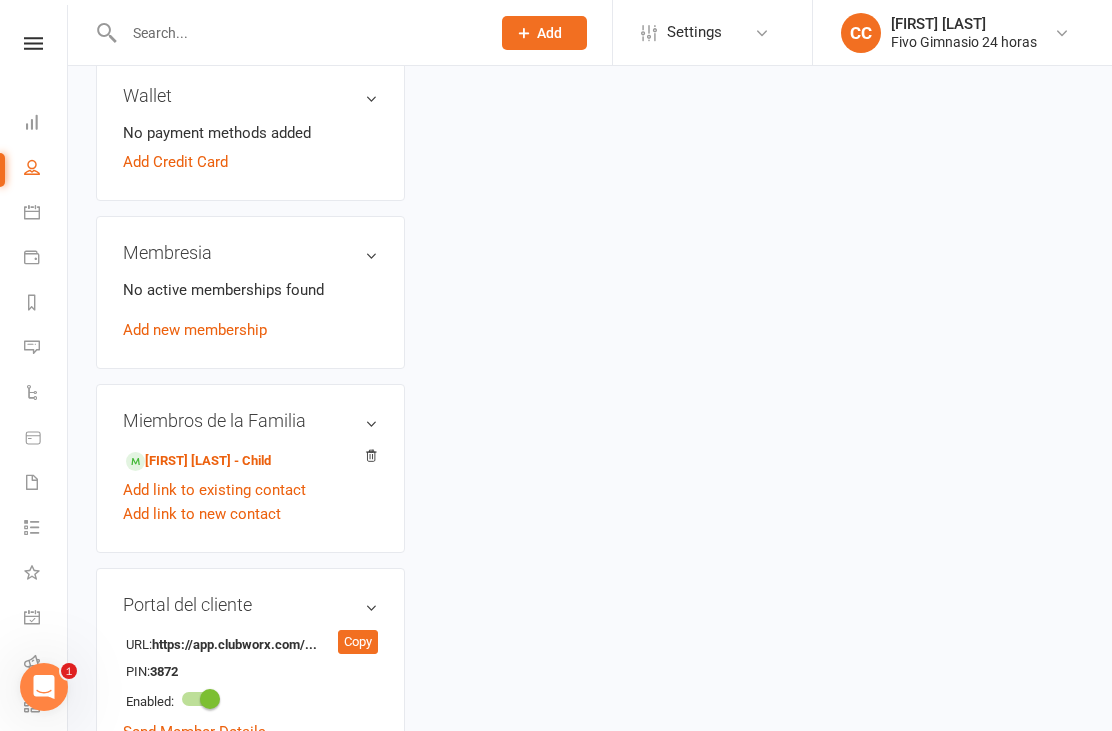 scroll, scrollTop: 0, scrollLeft: 0, axis: both 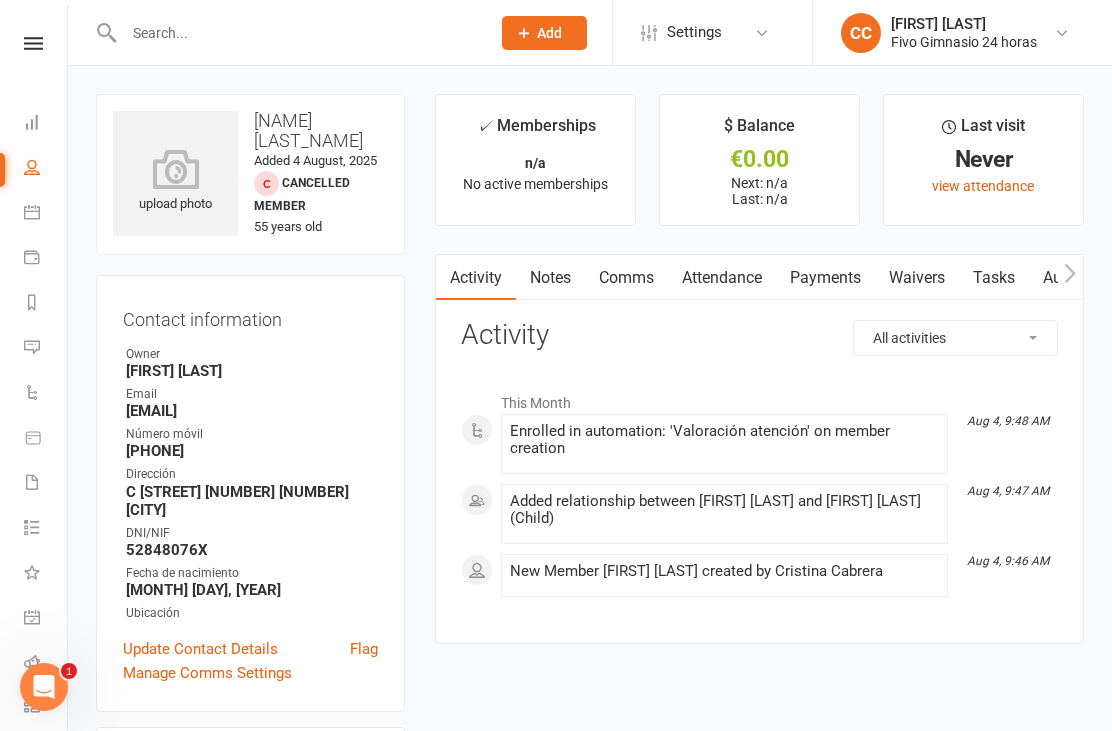 click on "Waivers" at bounding box center (917, 278) 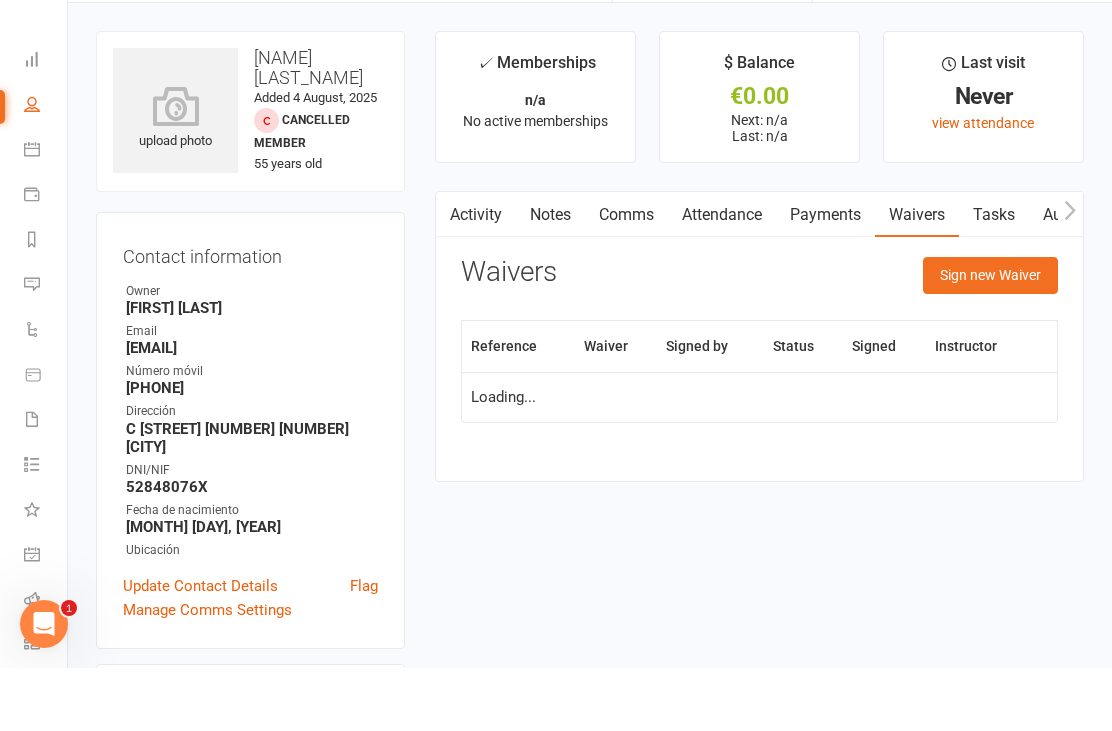 scroll, scrollTop: 64, scrollLeft: 0, axis: vertical 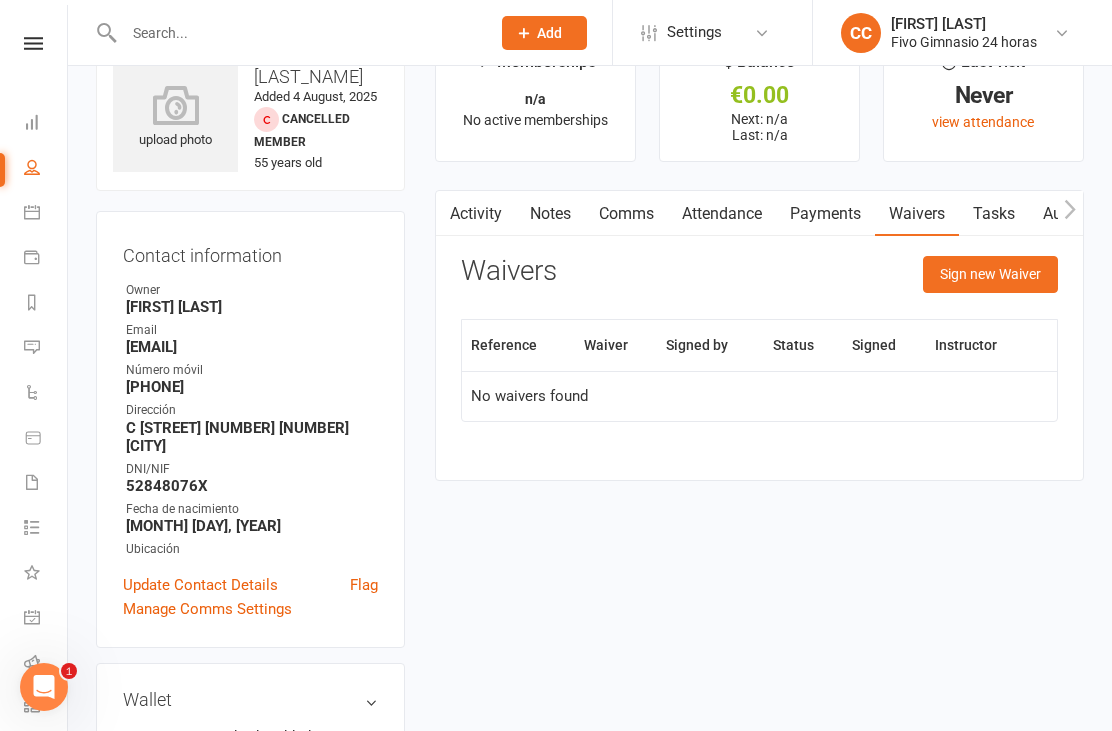 click on "Sign new Waiver" at bounding box center (990, 274) 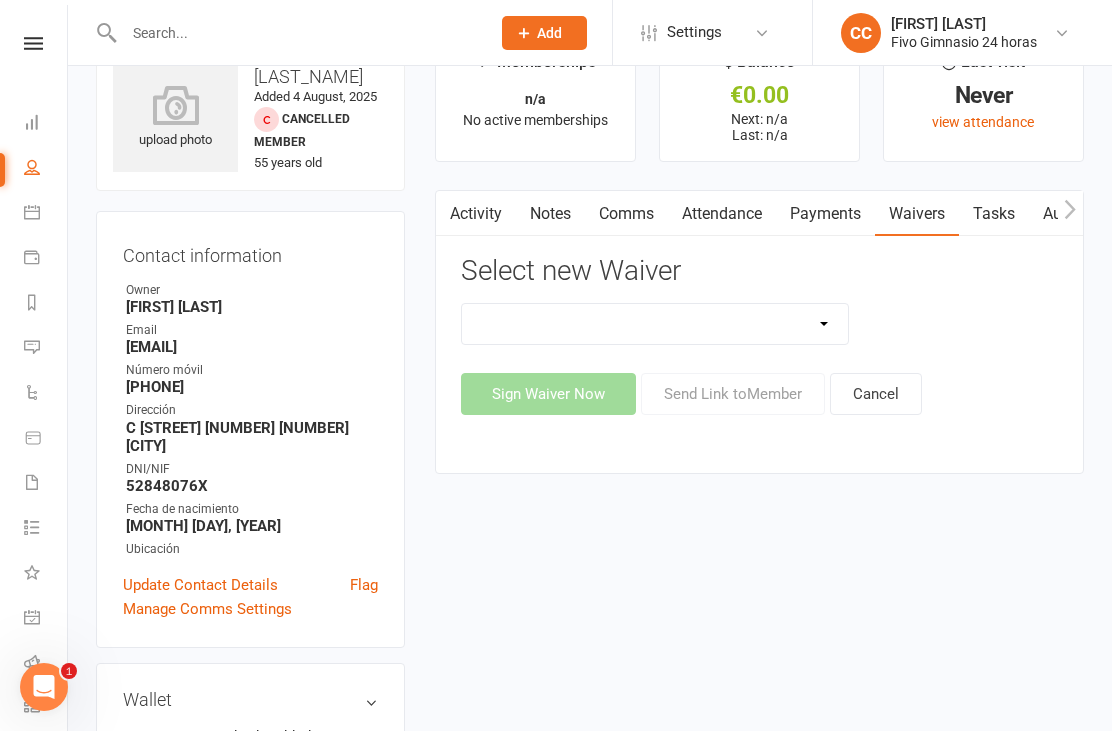 click on "Actualización De Datos De Pago Alta Online Certificación Finalización Contrato Certificación Finalización Contrato Y Devolución Entrenamiento Personal Influencer Contrato De Colaboración Lgpd Candidatos Monitor Lgpd Prospectos Nuevo Miembro (Adulto) Nuevo Miembro (Adulto Sin Wallet) Nuevo Miembro (Menor) Nuevo Miembro (Menor) (No usar) Nuevo Miembro (Menor sin Wallet) Reembolso De Membresia Reembolso De Membresia 44.90€" at bounding box center (655, 324) 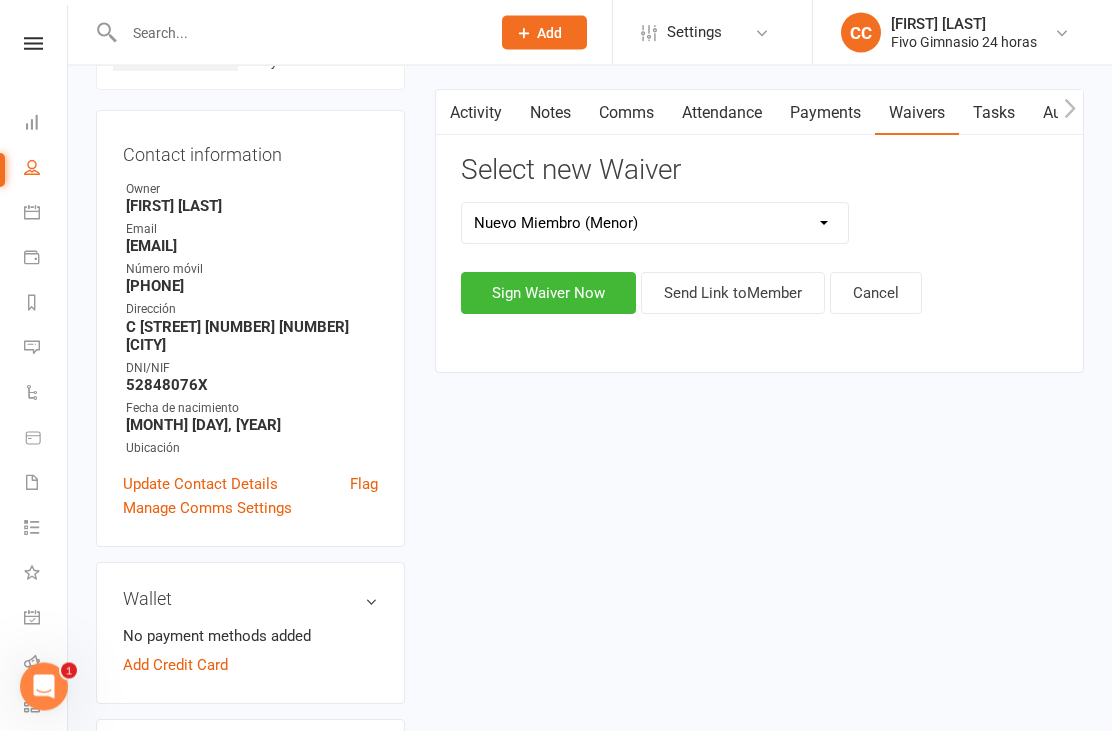 click on "Sign Waiver Now" at bounding box center (548, 294) 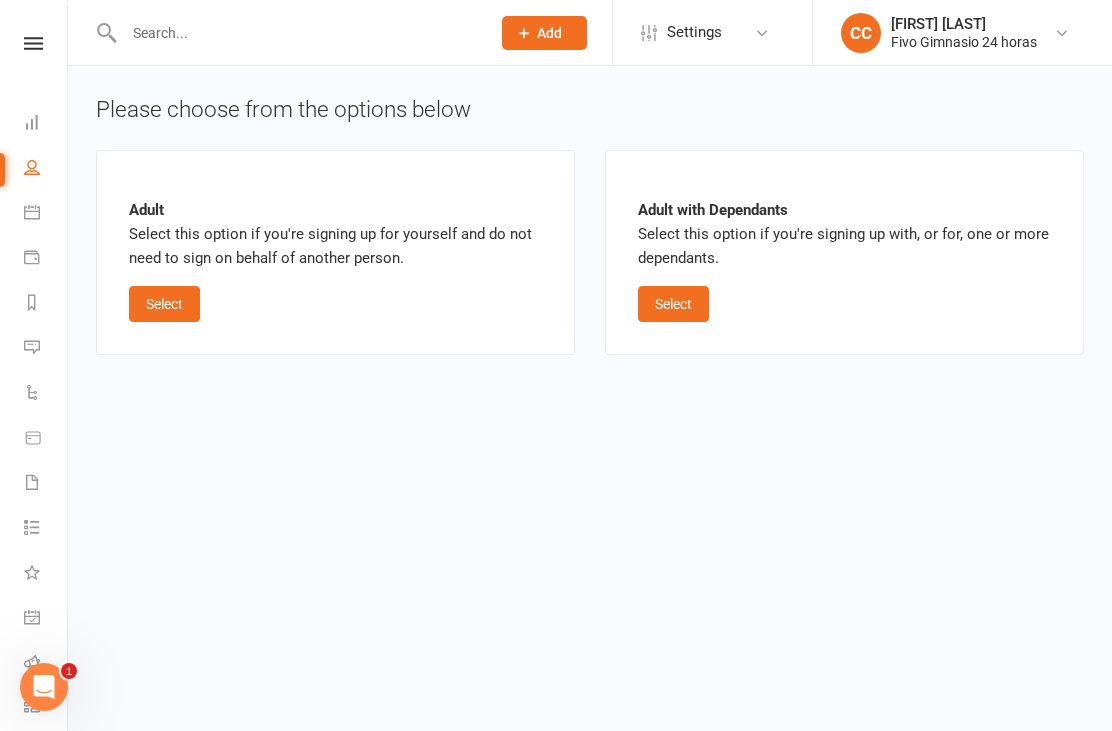 scroll, scrollTop: 0, scrollLeft: 0, axis: both 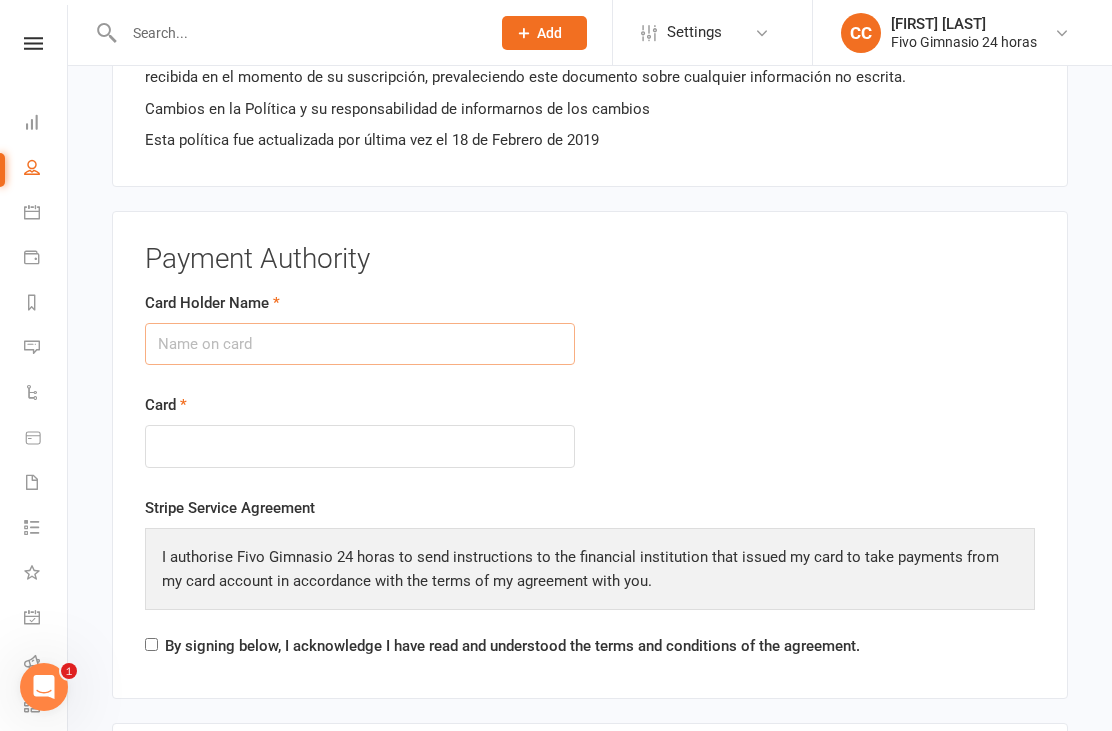 click on "Card Holder Name" at bounding box center [360, 344] 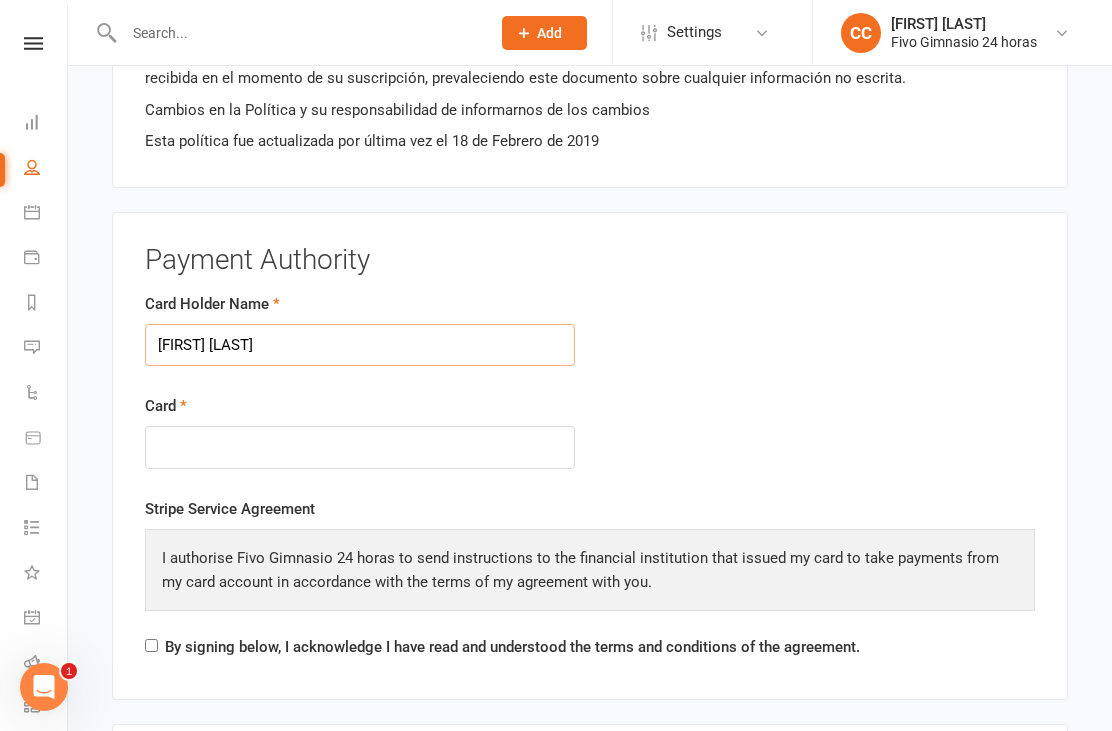 click on "[FIRST] [LAST]" at bounding box center [360, 345] 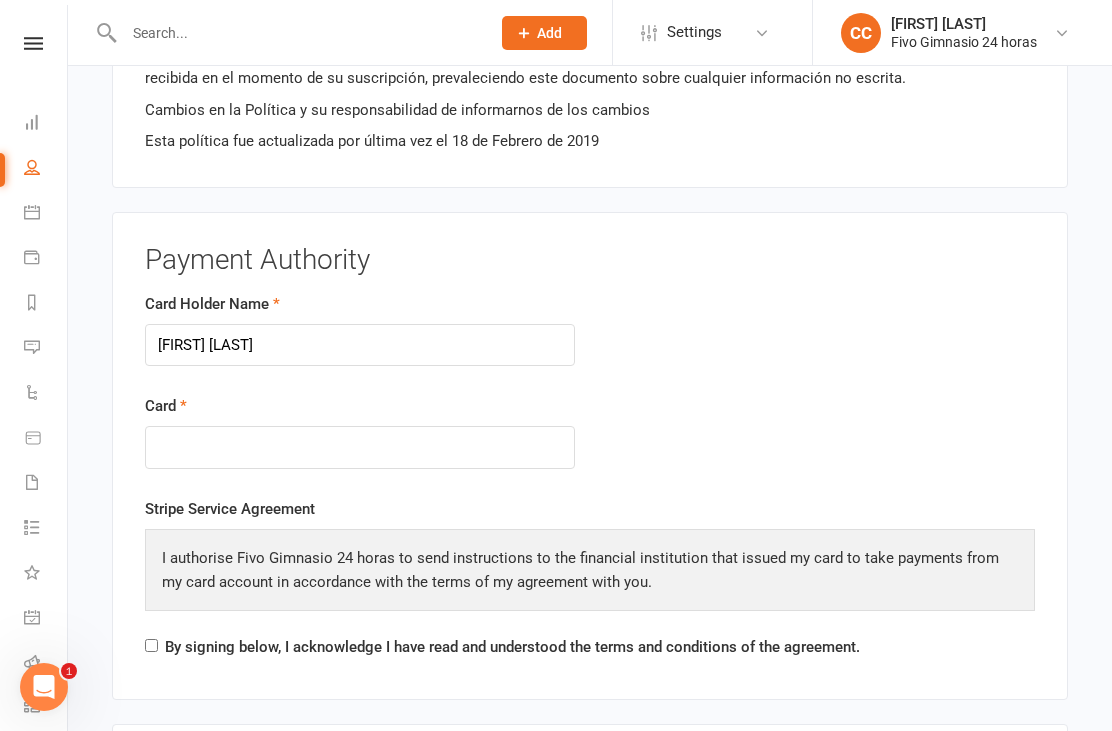 click on "Card Holder Name" at bounding box center [212, 304] 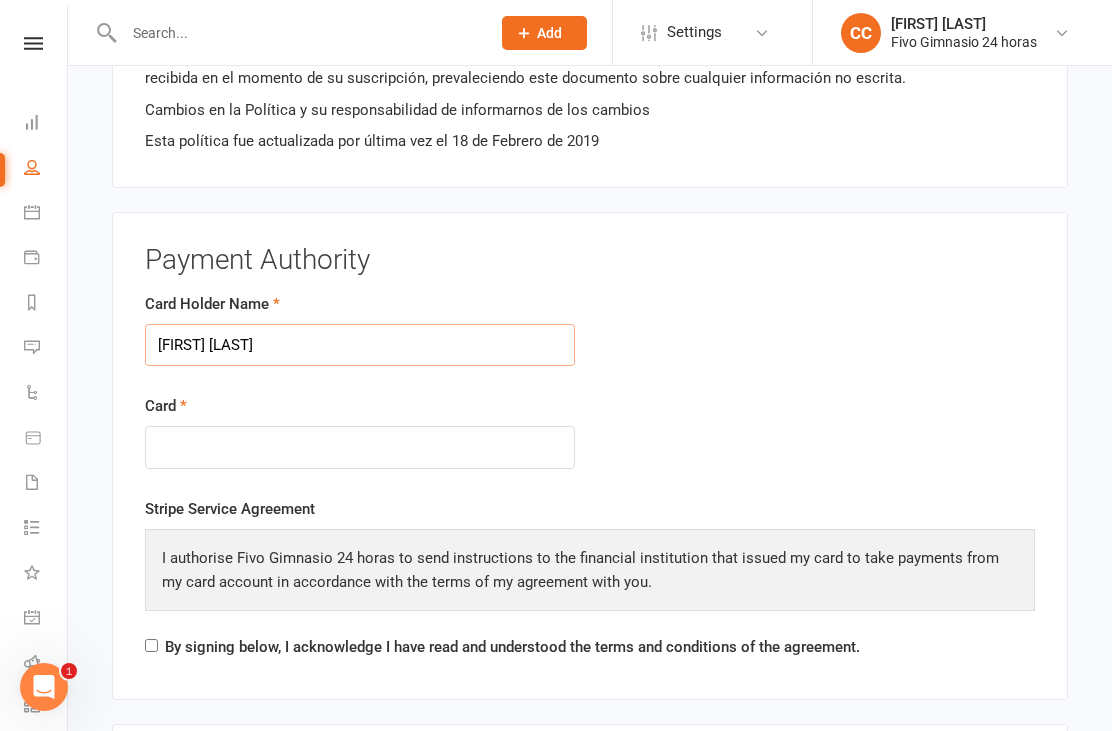 click on "[FIRST] [LAST]" at bounding box center (360, 345) 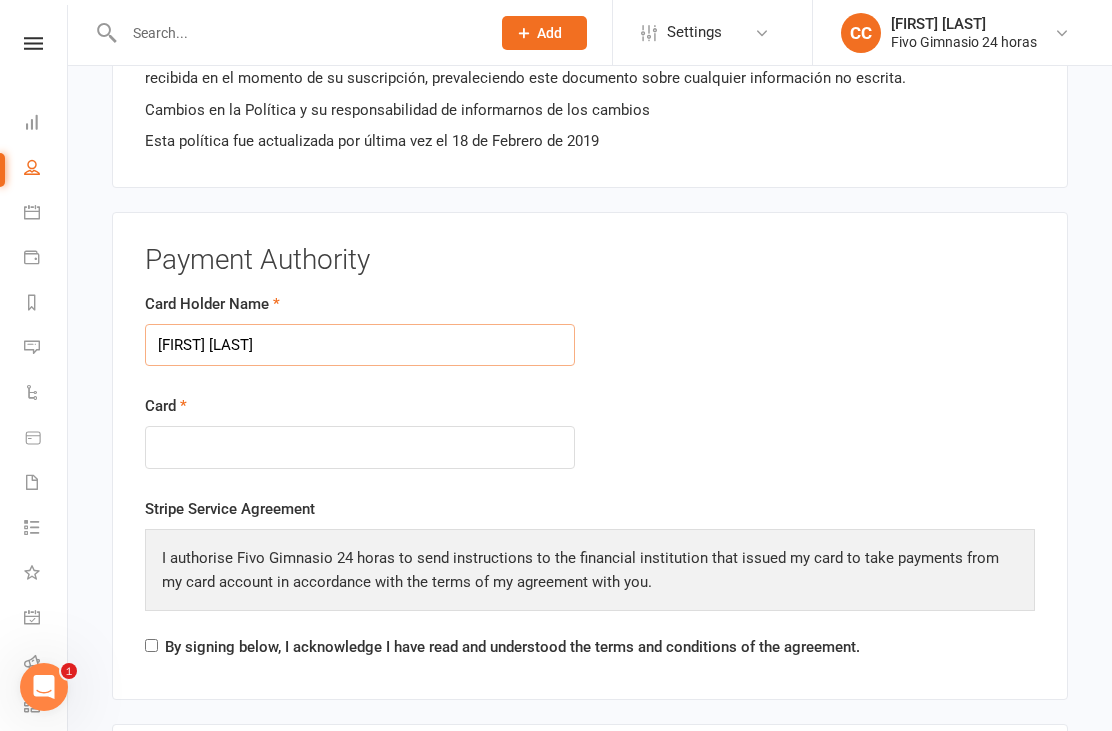 click on "[FIRST] [LAST]" at bounding box center [360, 345] 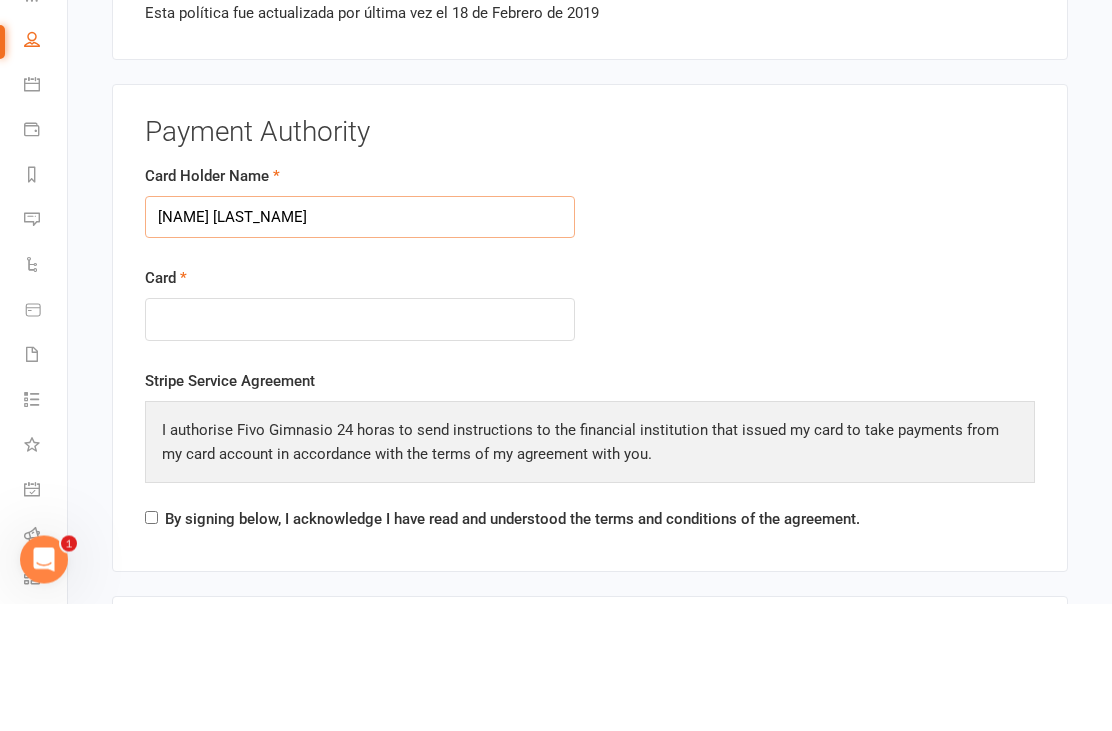 type on "[NAME] [LAST_NAME]" 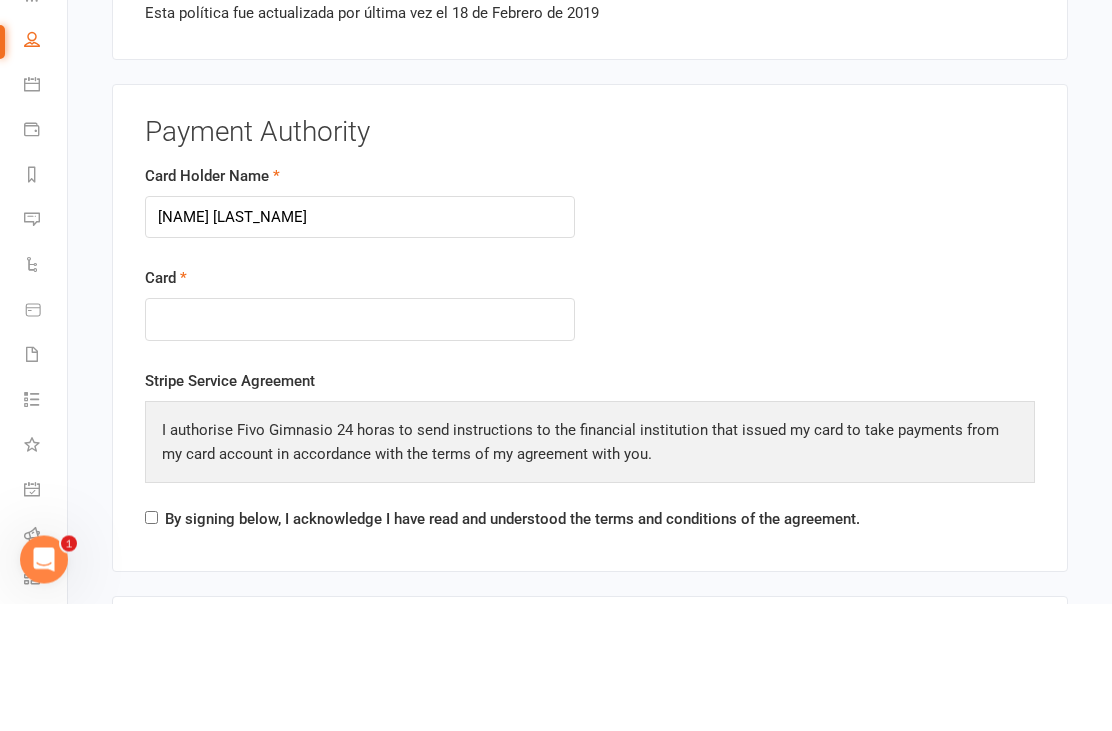click at bounding box center [360, 447] 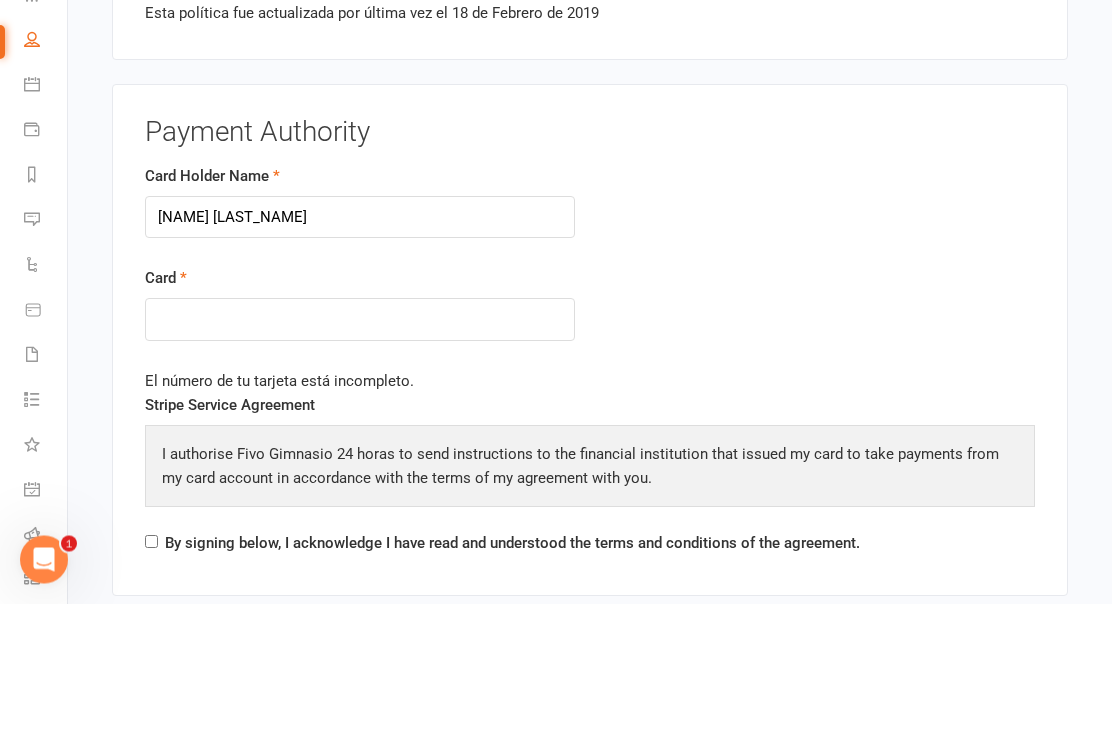 click at bounding box center (360, 447) 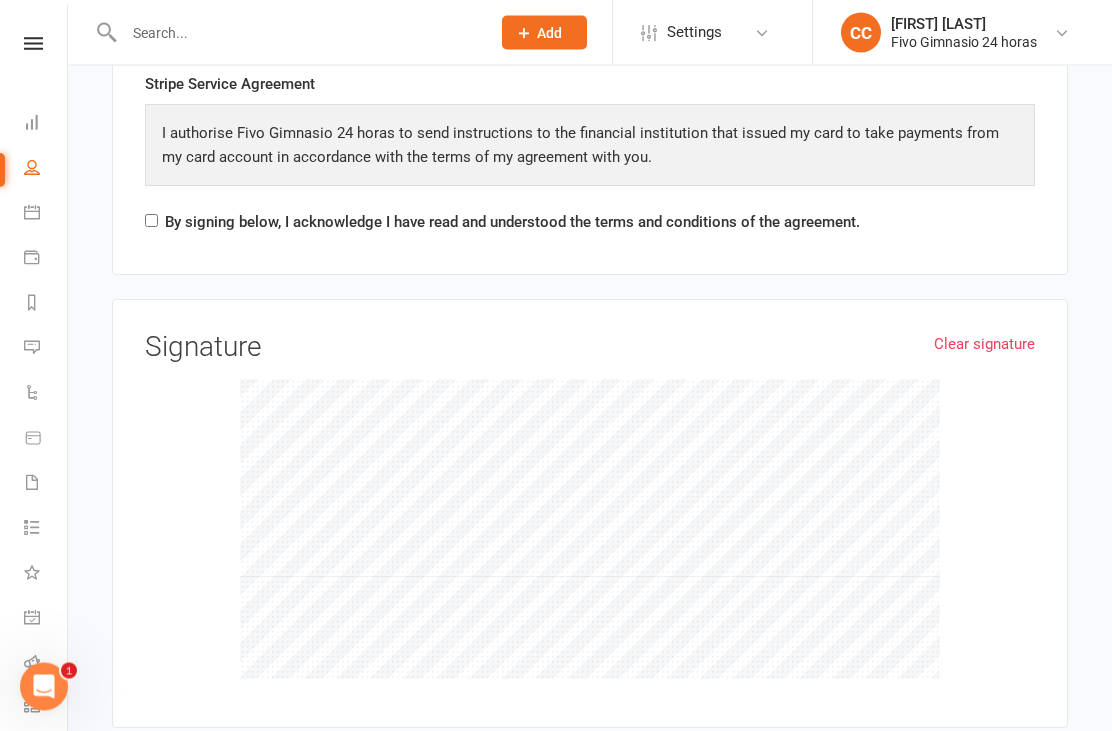 scroll, scrollTop: 3493, scrollLeft: 0, axis: vertical 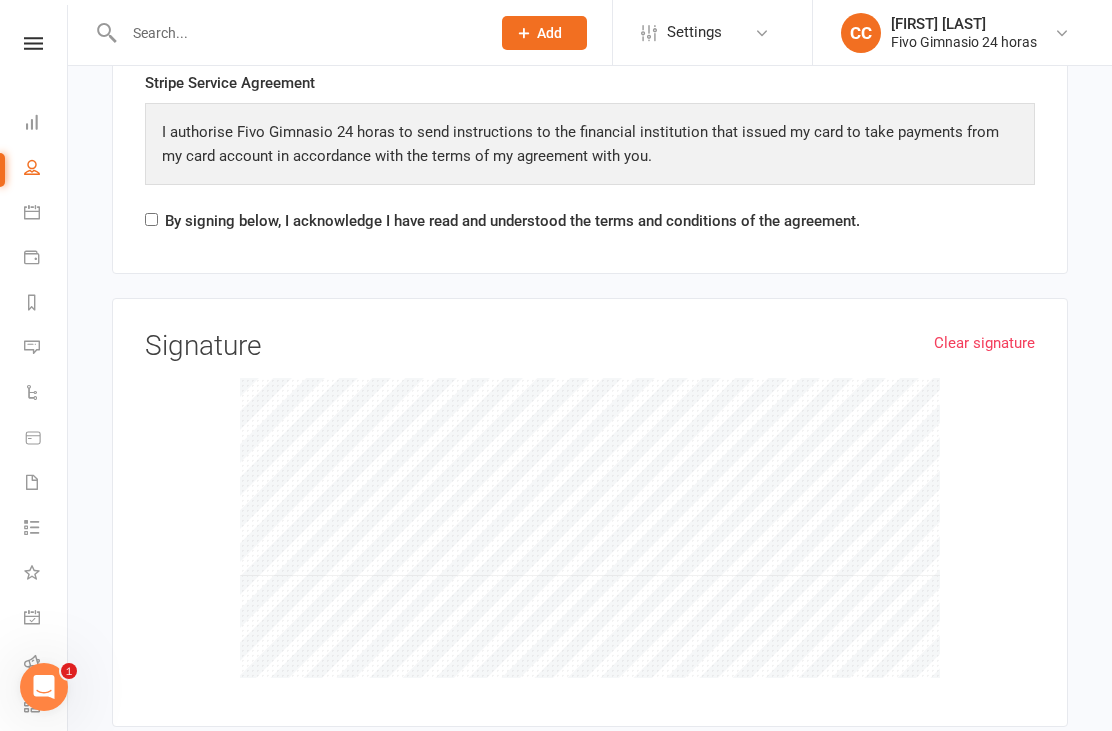 click on "By signing below, I acknowledge I have read and understood the terms and conditions of the agreement." at bounding box center [151, 219] 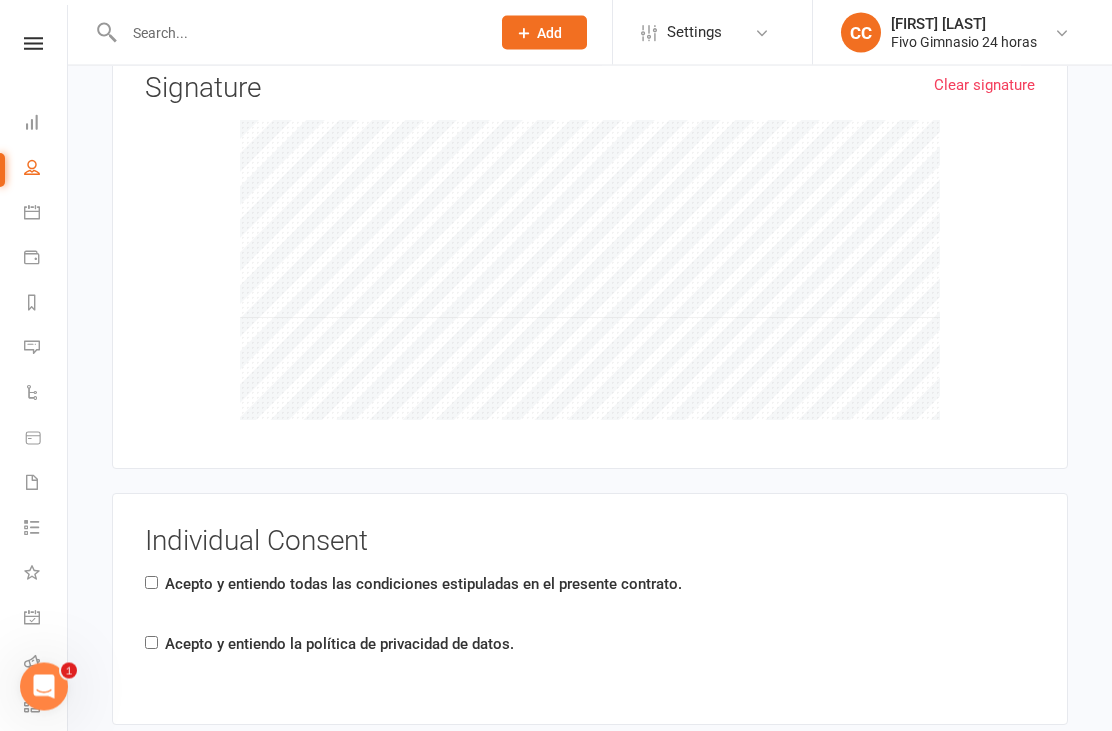 scroll, scrollTop: 3749, scrollLeft: 0, axis: vertical 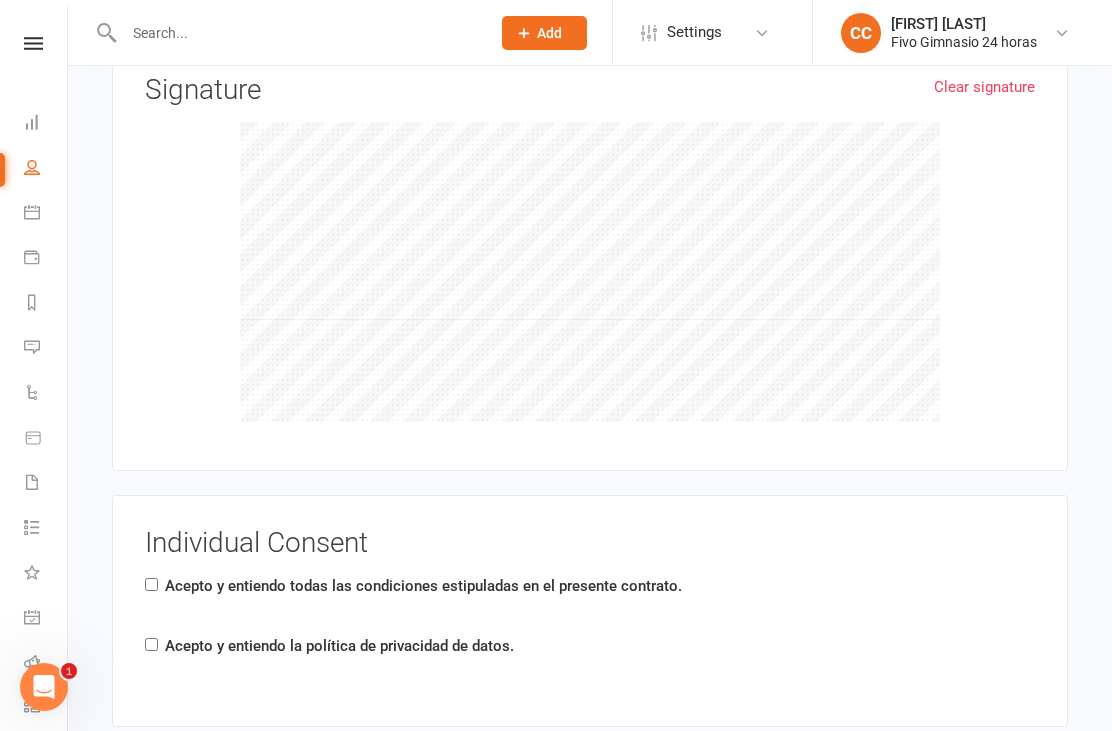 click on "Acepto y entiendo todas las condiciones estipuladas en el presente contrato." at bounding box center (423, 586) 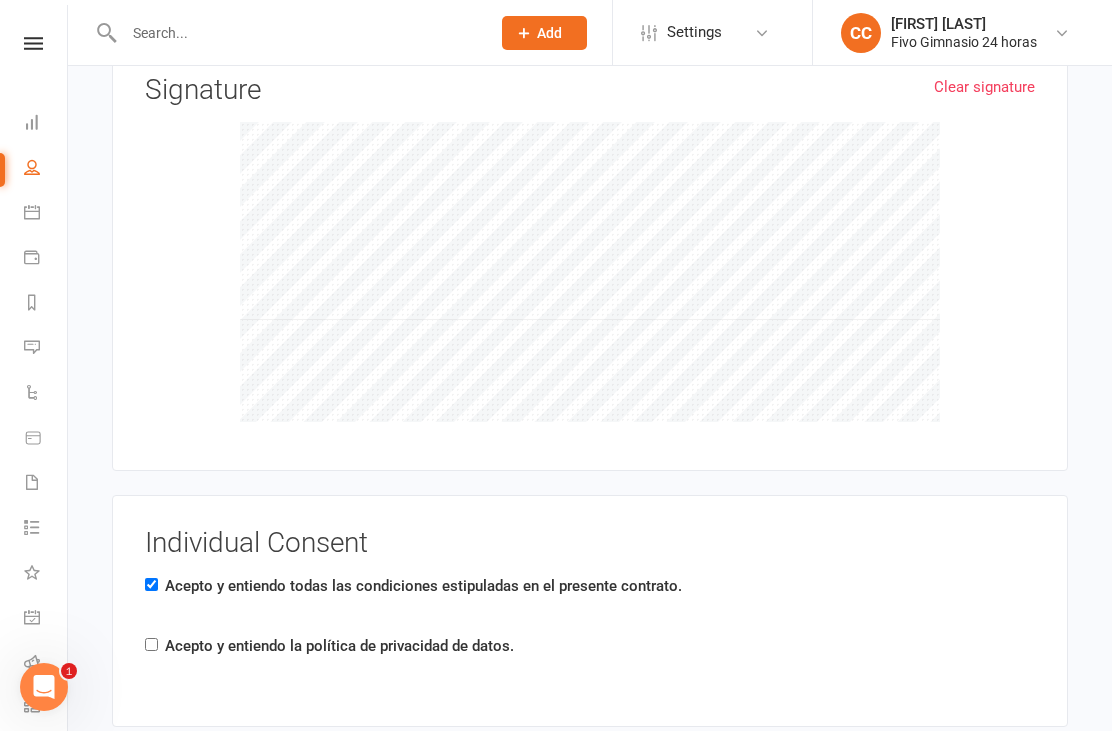click on "Acepto y entiendo la política de privacidad de datos." at bounding box center [339, 646] 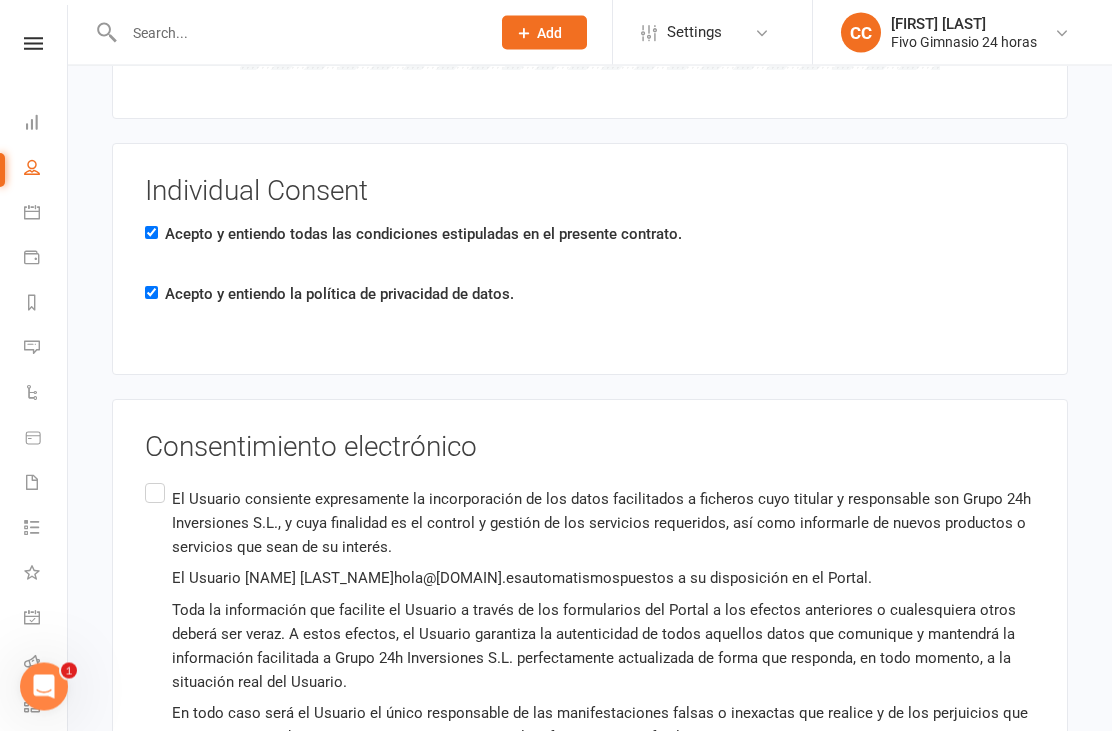click on "El Usuario consiente expresamente la incorporación de los datos facilitados a ficheros cuyo titular y responsable son Grupo 24h Inversiones S.L., y cuya finalidad es el control y gestión de los servicios requeridos, así como informarle de nuevos productos o servicios que sean de su interés. El Usuario [FIRST] [LAST] también acepta la incorporación de nuevos servicios al Portal que Grupo 24h Inversiones S.L. pudiera implantar en cada momento, así como a la modificación de las características, precios y otras condiciones de los servicios ya existentes. El Usuario podrá en todo momento darse de baja como Usuario del Portal, sin que dicha decisión pueda tener carácter retroactivo, comunicándolo hola@example.com o, en su caso, mediante los automatismos puestos a su disposición en el Portal." at bounding box center (590, 619) 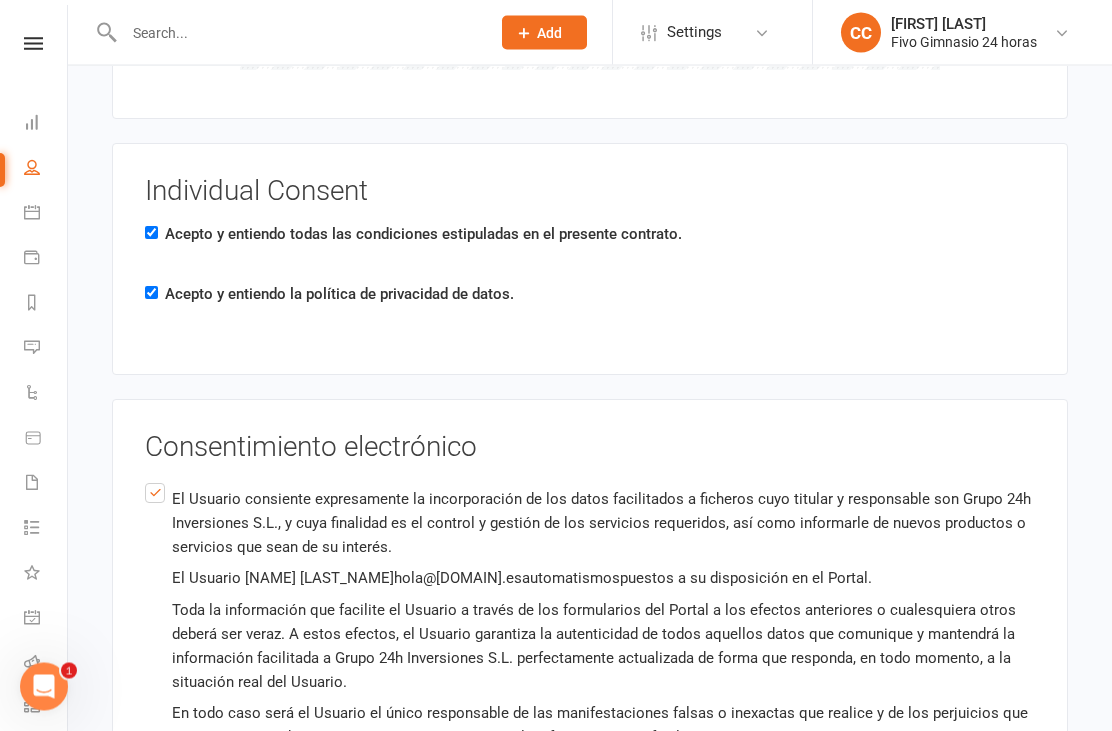 scroll, scrollTop: 4326, scrollLeft: 0, axis: vertical 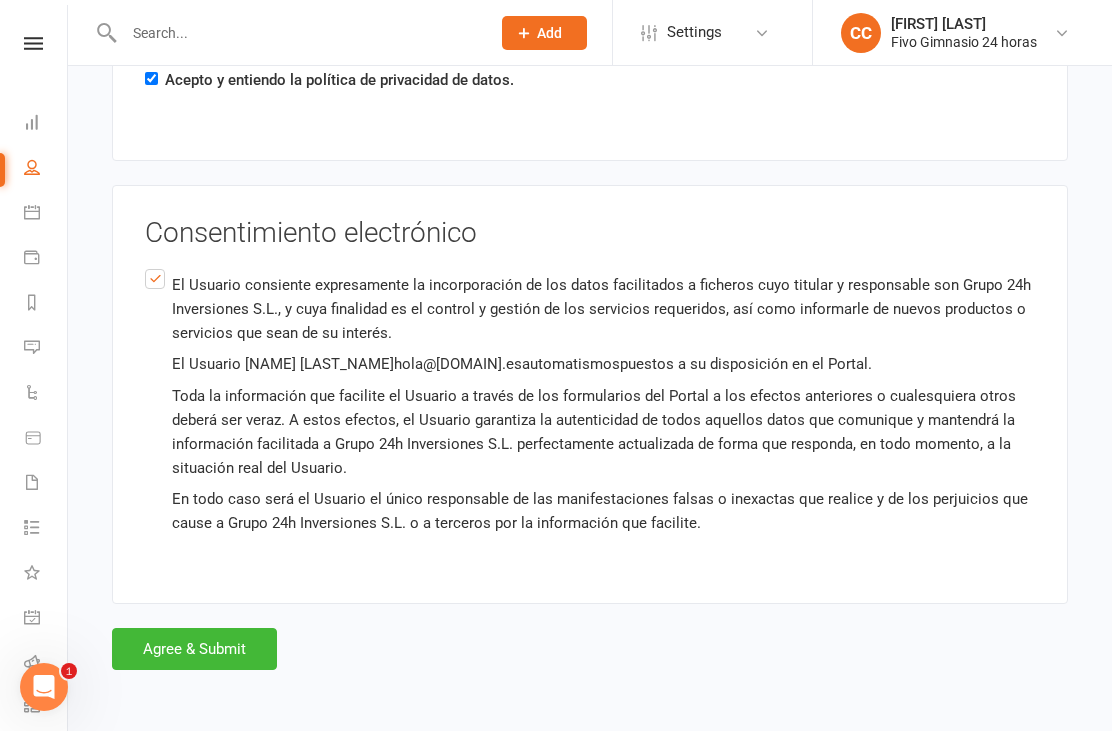 click on "Agree & Submit" at bounding box center (194, 649) 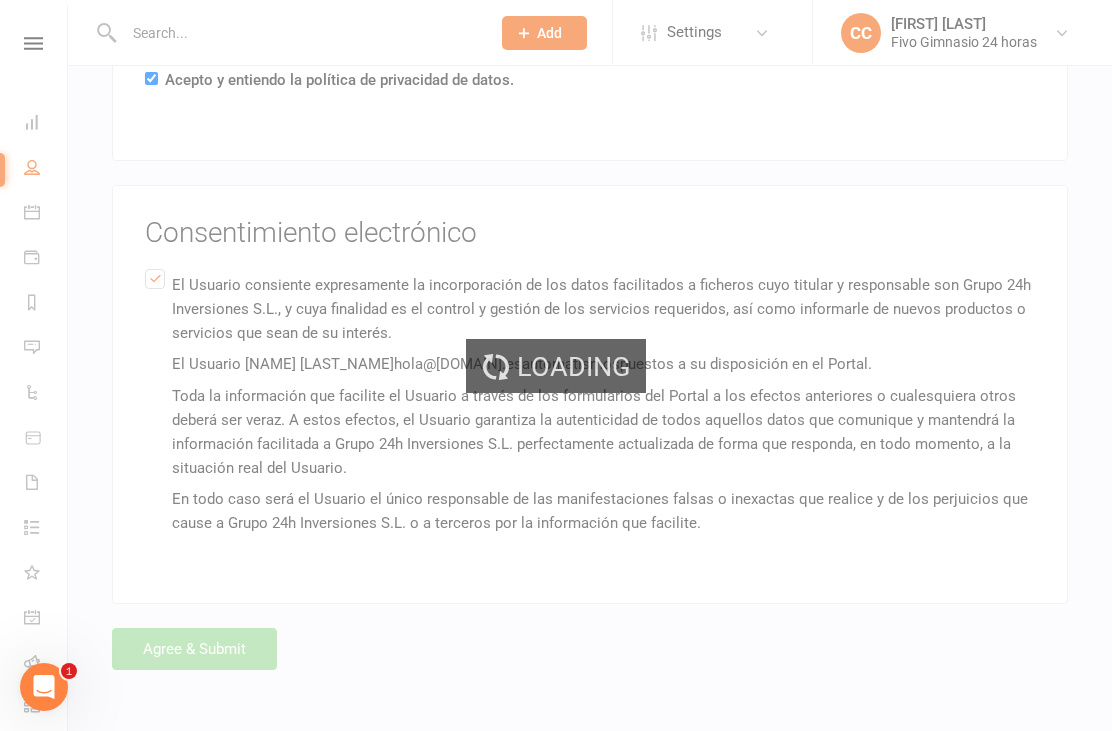 click on "Loading" at bounding box center (556, 365) 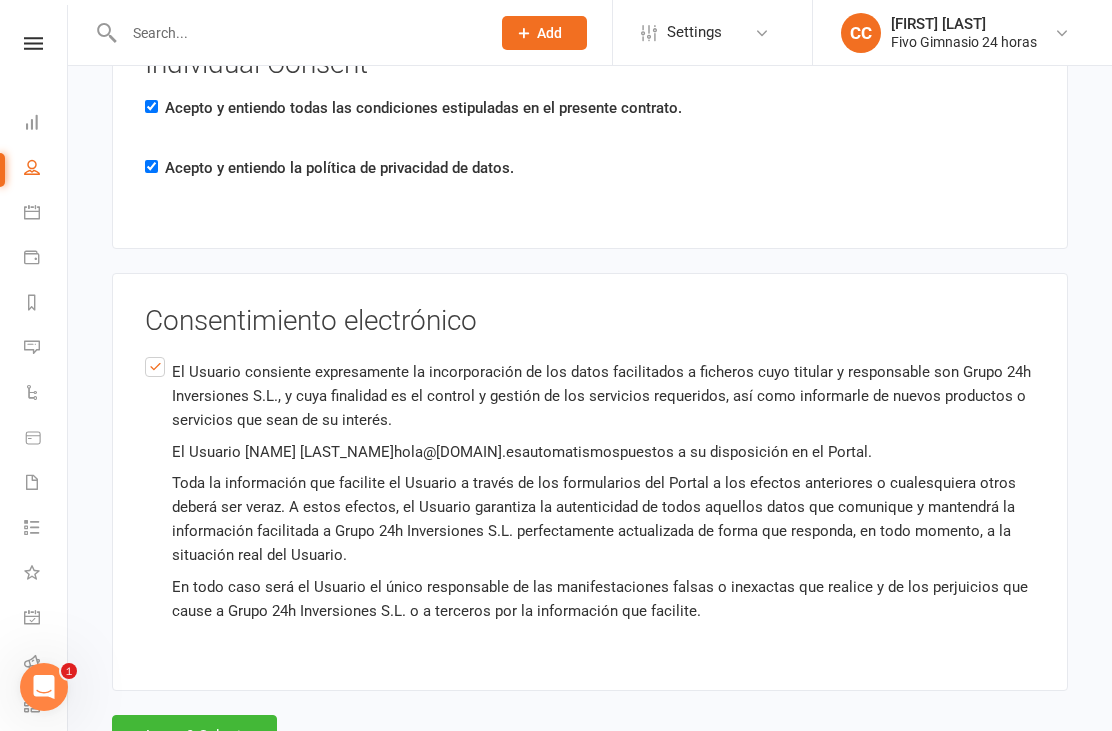 scroll, scrollTop: 4392, scrollLeft: 0, axis: vertical 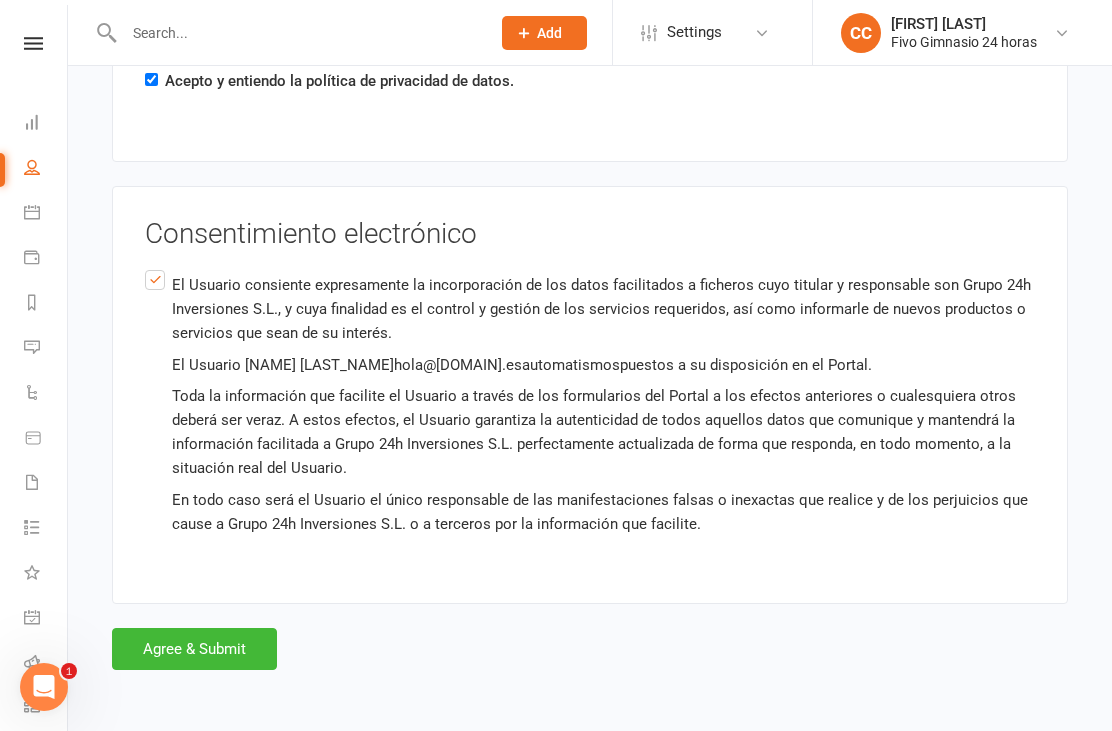 click on "Agree & Submit" at bounding box center [194, 649] 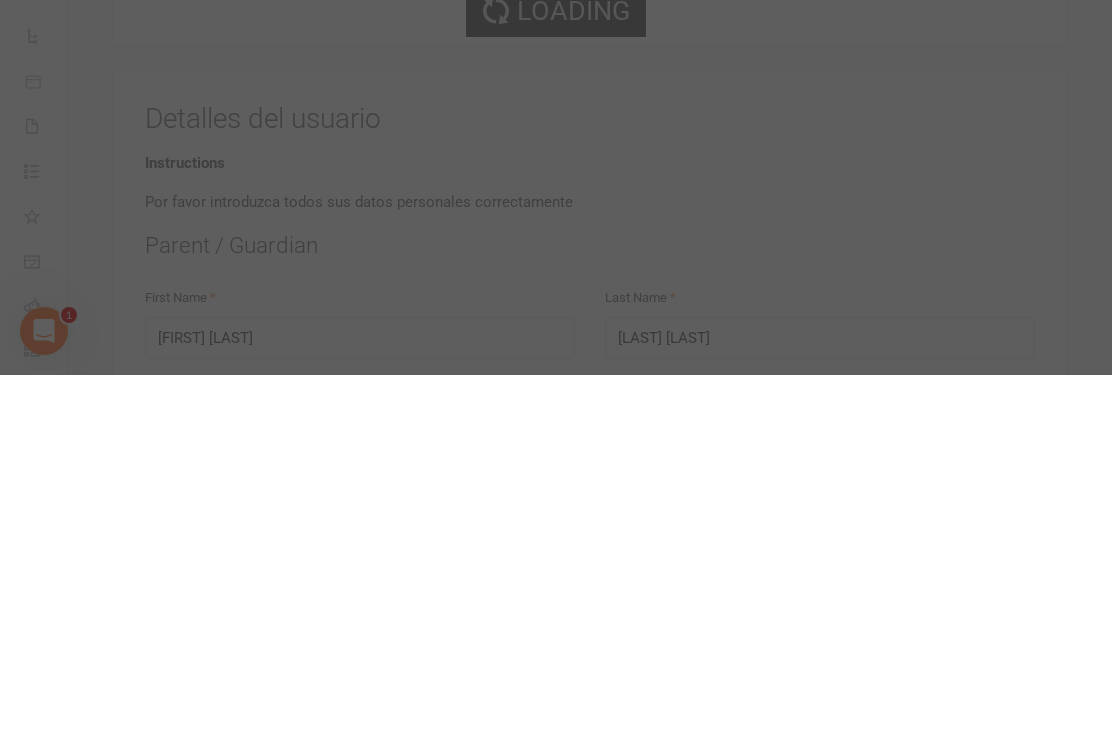 scroll, scrollTop: 356, scrollLeft: 0, axis: vertical 